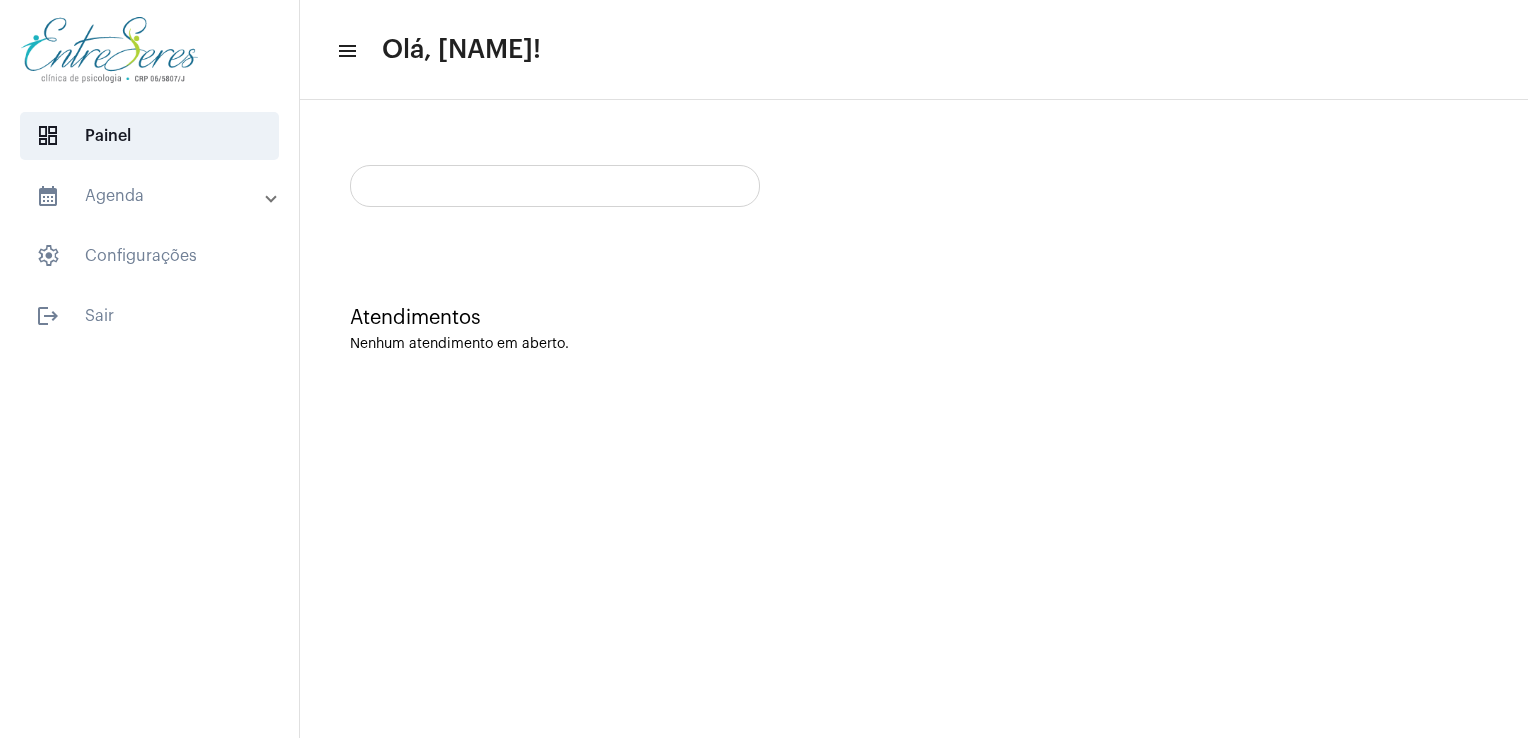 scroll, scrollTop: 0, scrollLeft: 0, axis: both 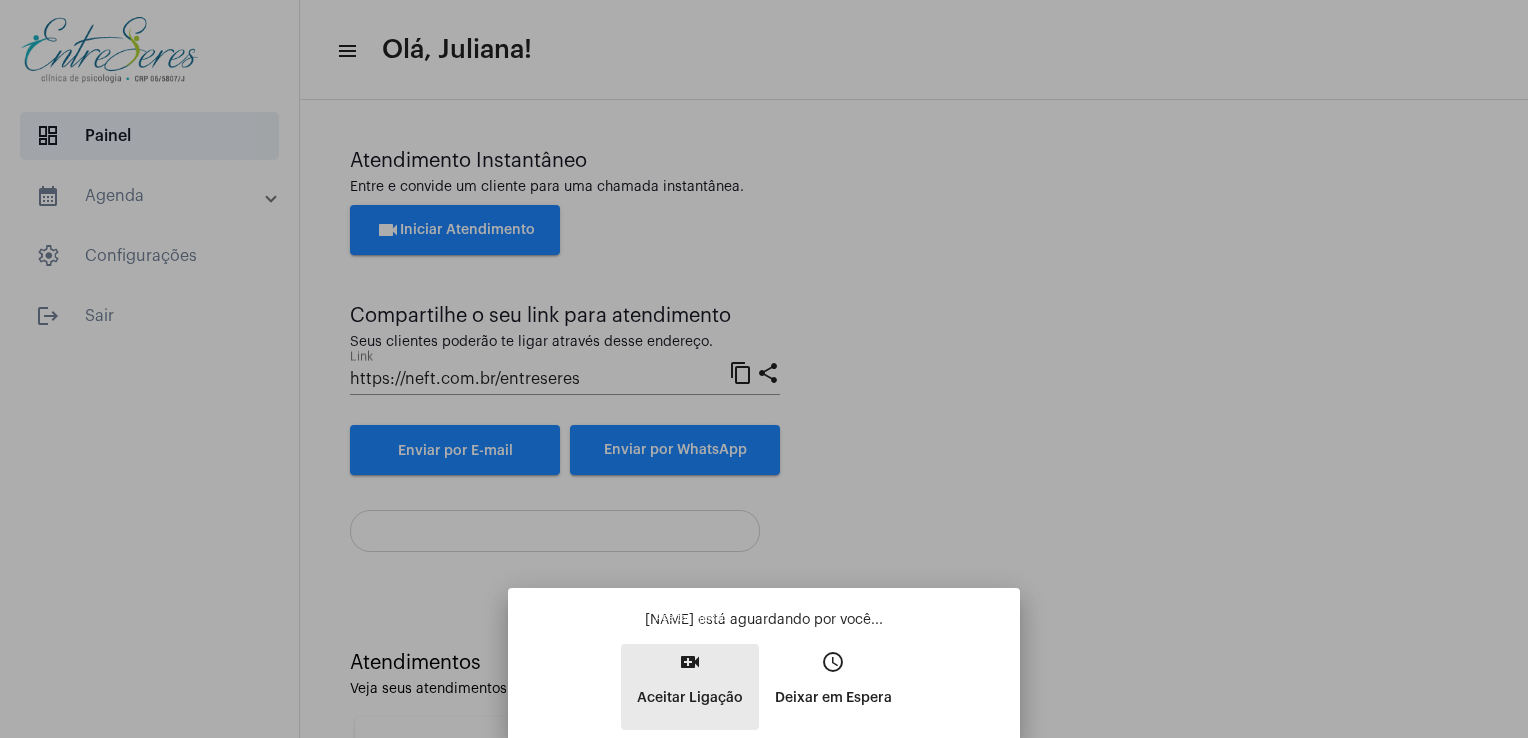 click on "video_call Aceitar Ligação" at bounding box center (690, 687) 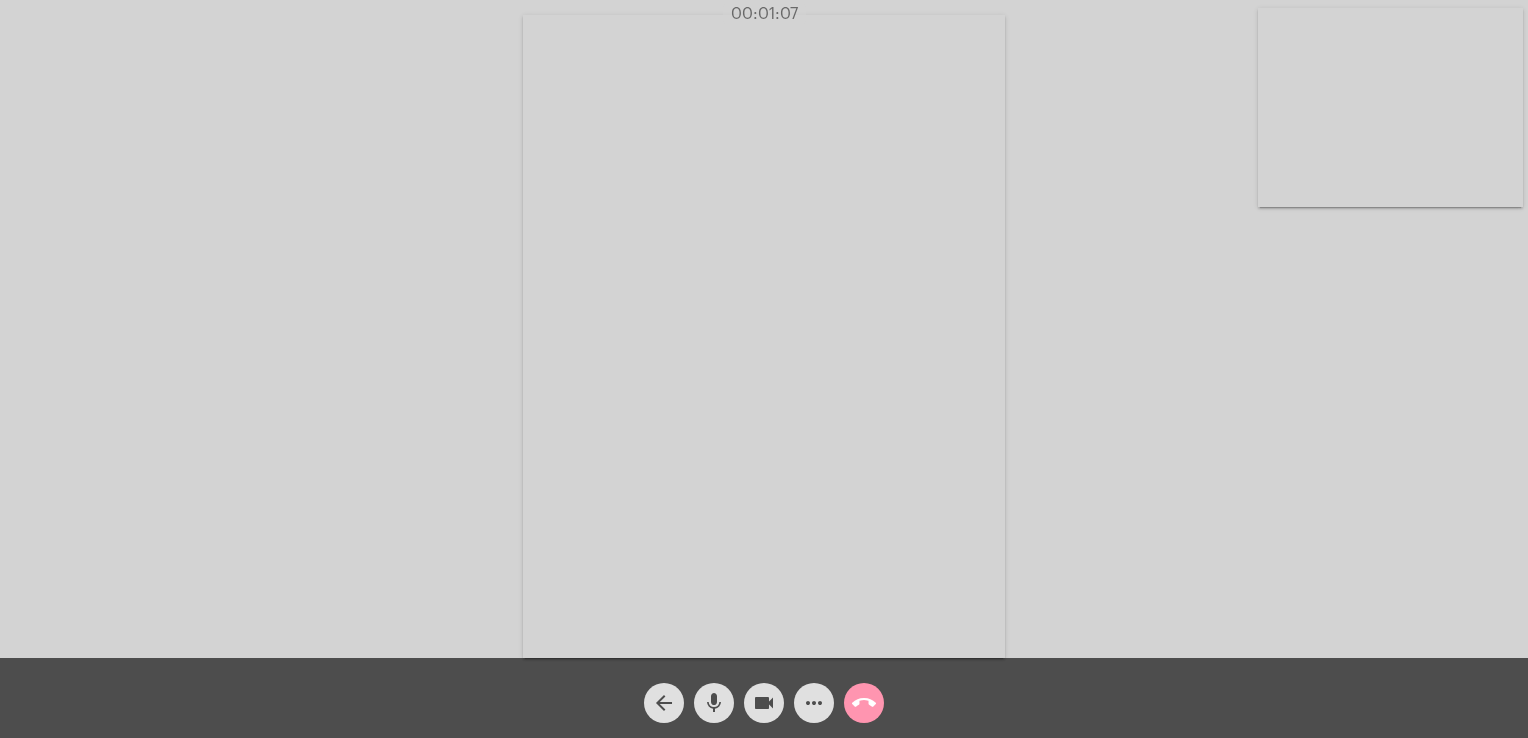click on "Acessando Câmera e Microfone..." at bounding box center (764, 334) 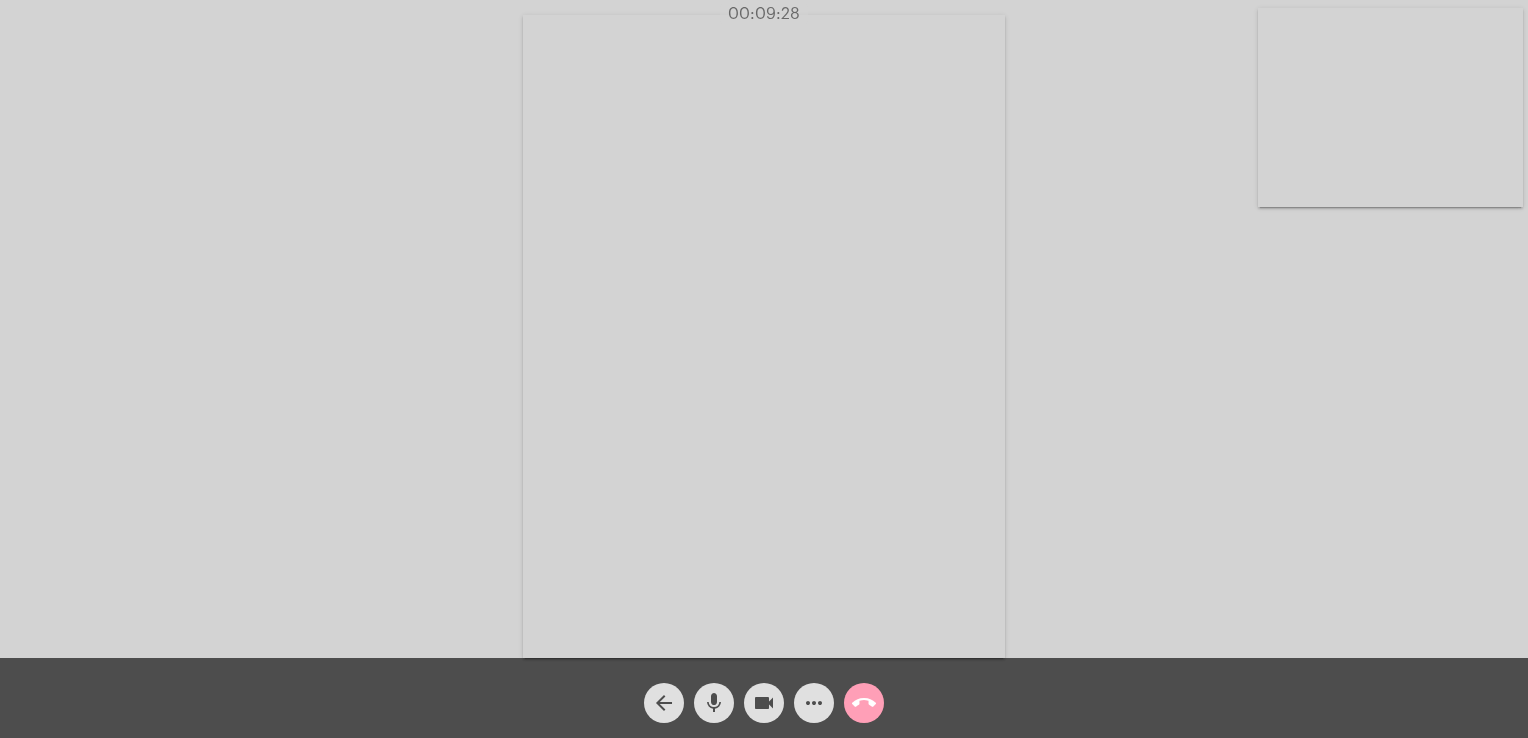 click on "call_end" at bounding box center (864, 703) 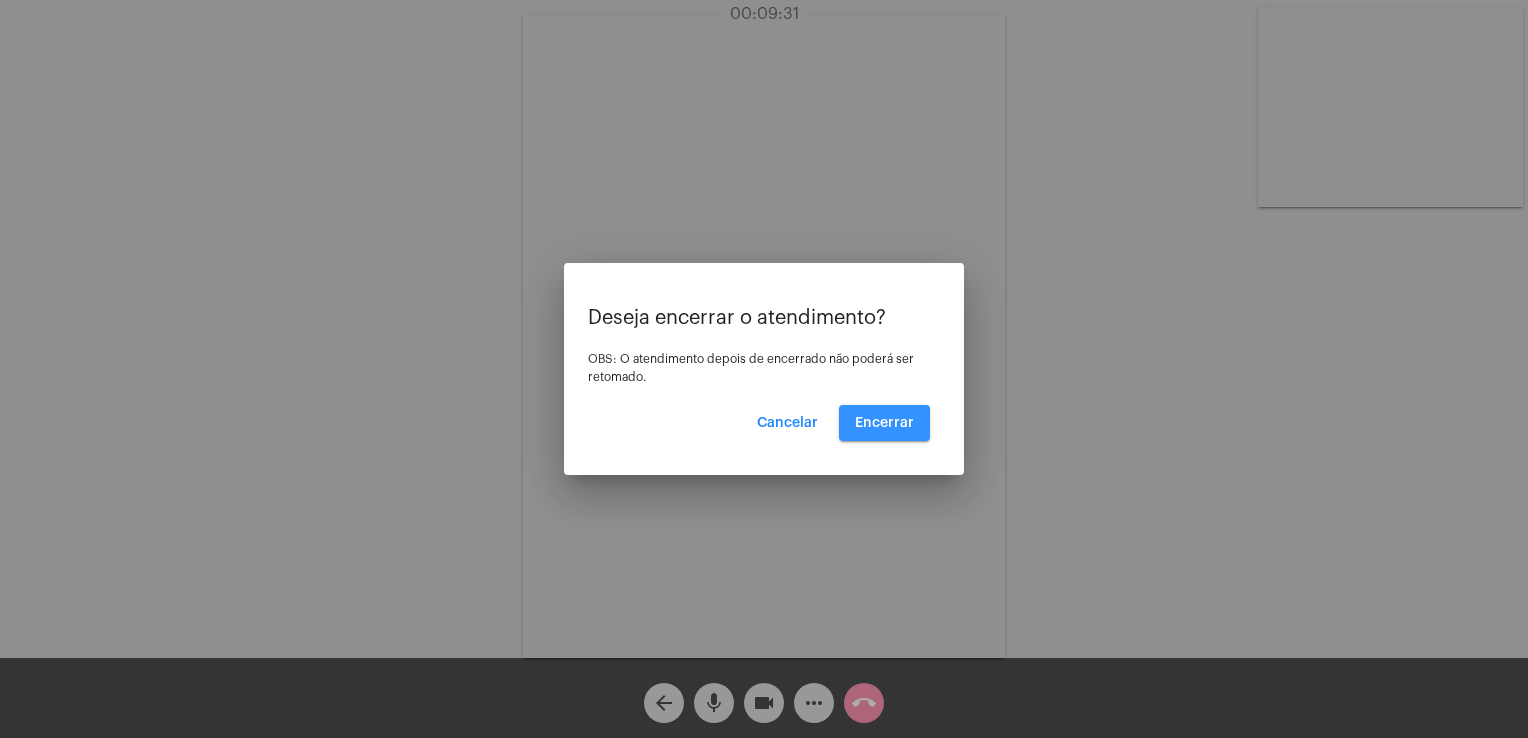 click on "Encerrar" at bounding box center [884, 423] 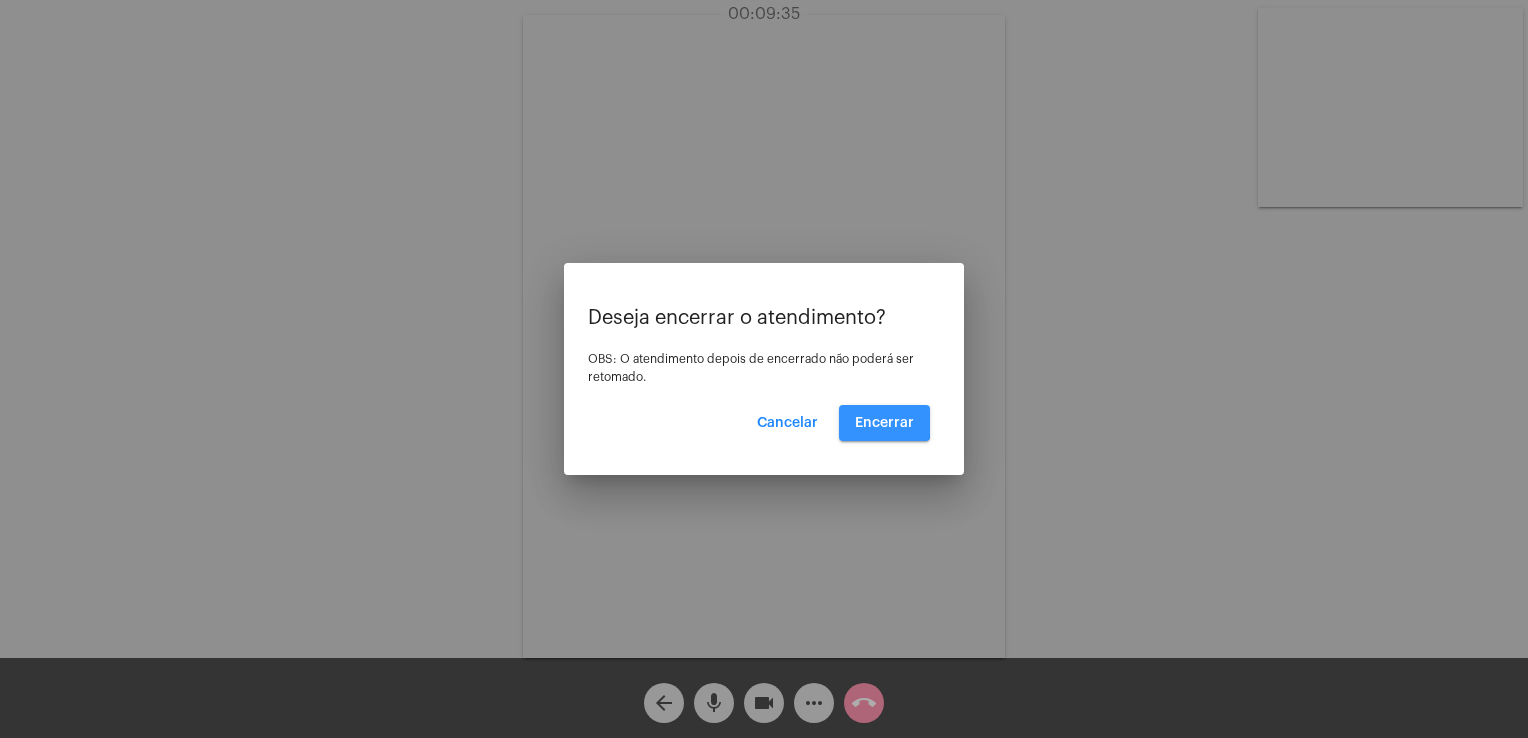click on "Encerrar" at bounding box center (884, 423) 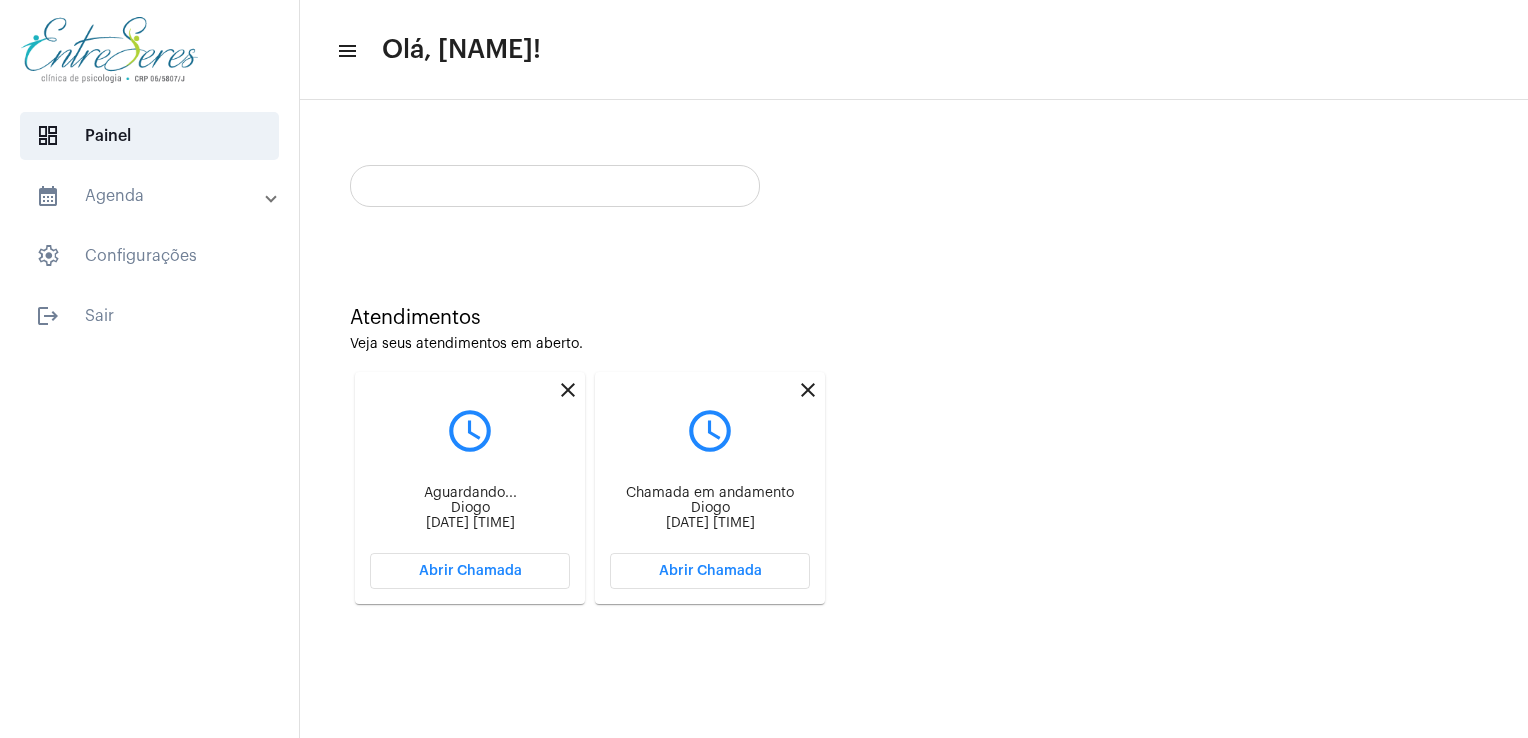 scroll, scrollTop: 0, scrollLeft: 0, axis: both 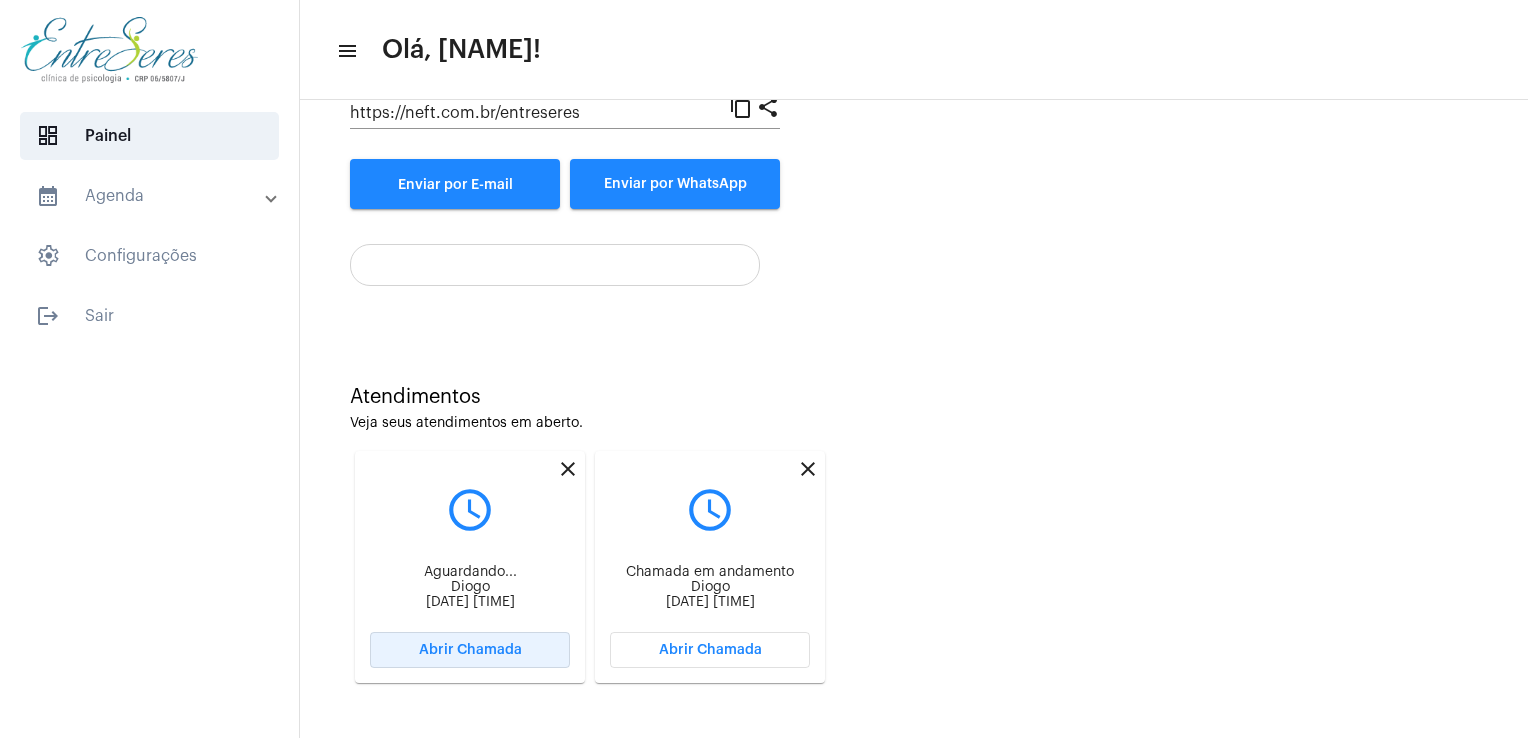 click on "Abrir Chamada" at bounding box center [470, 650] 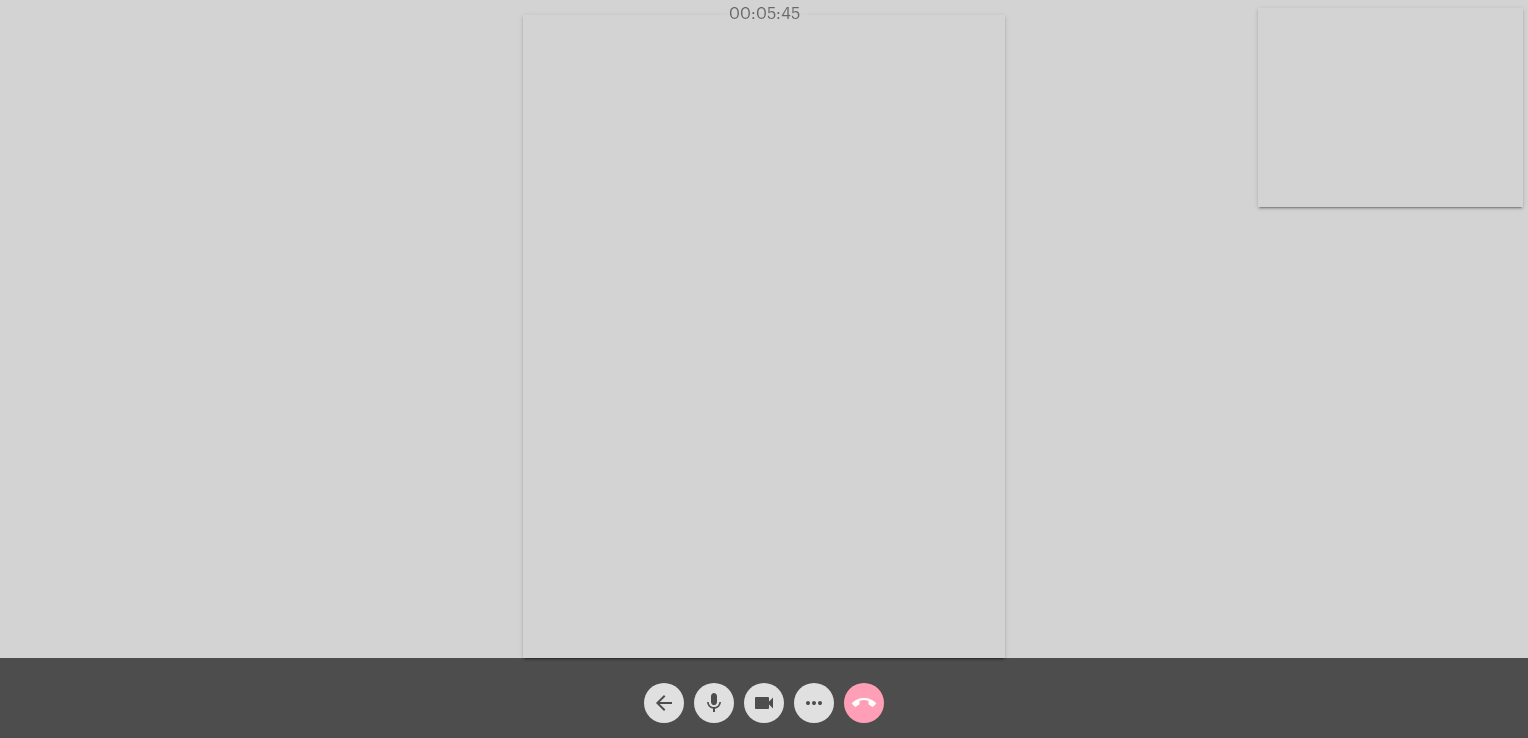 click on "call_end" at bounding box center (864, 703) 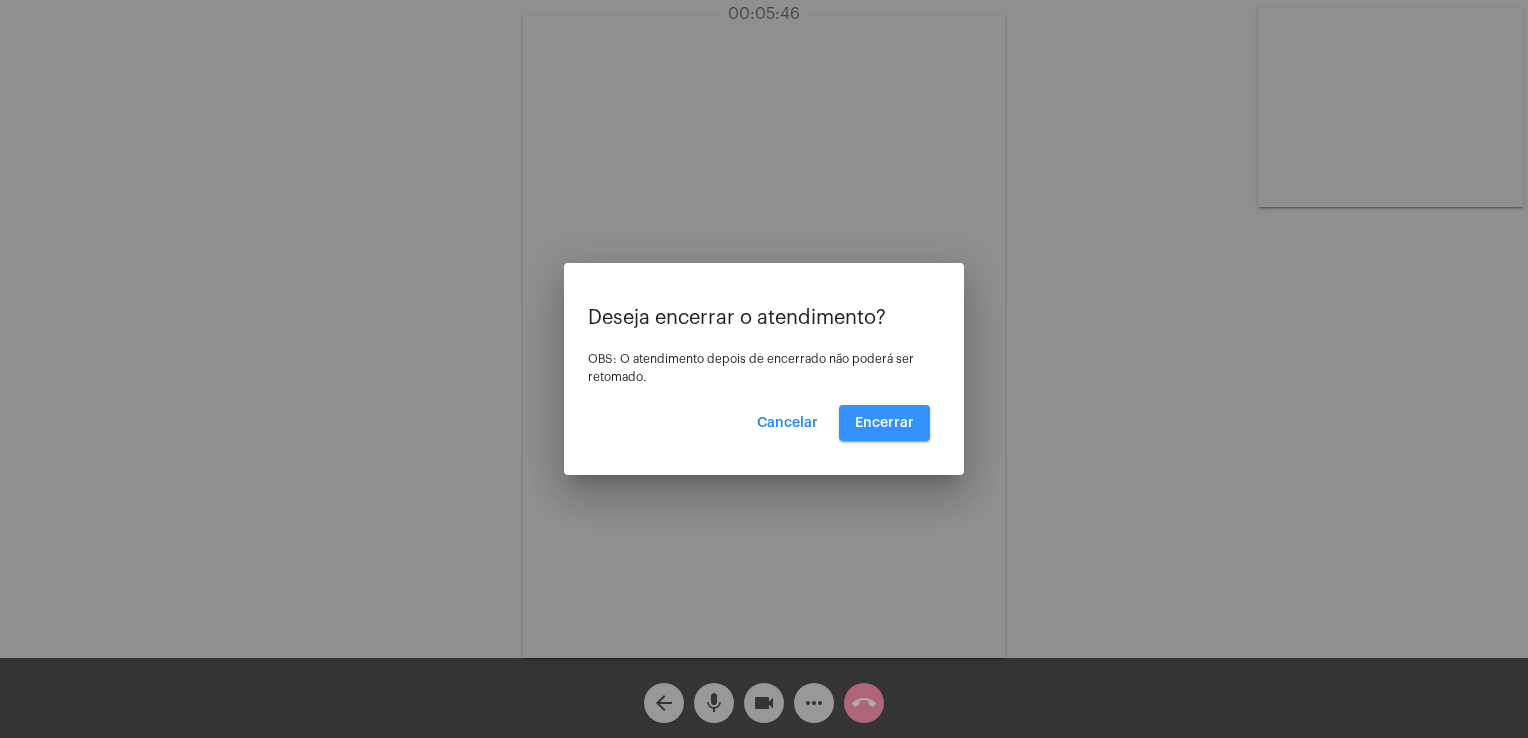 click on "Encerrar" at bounding box center [884, 423] 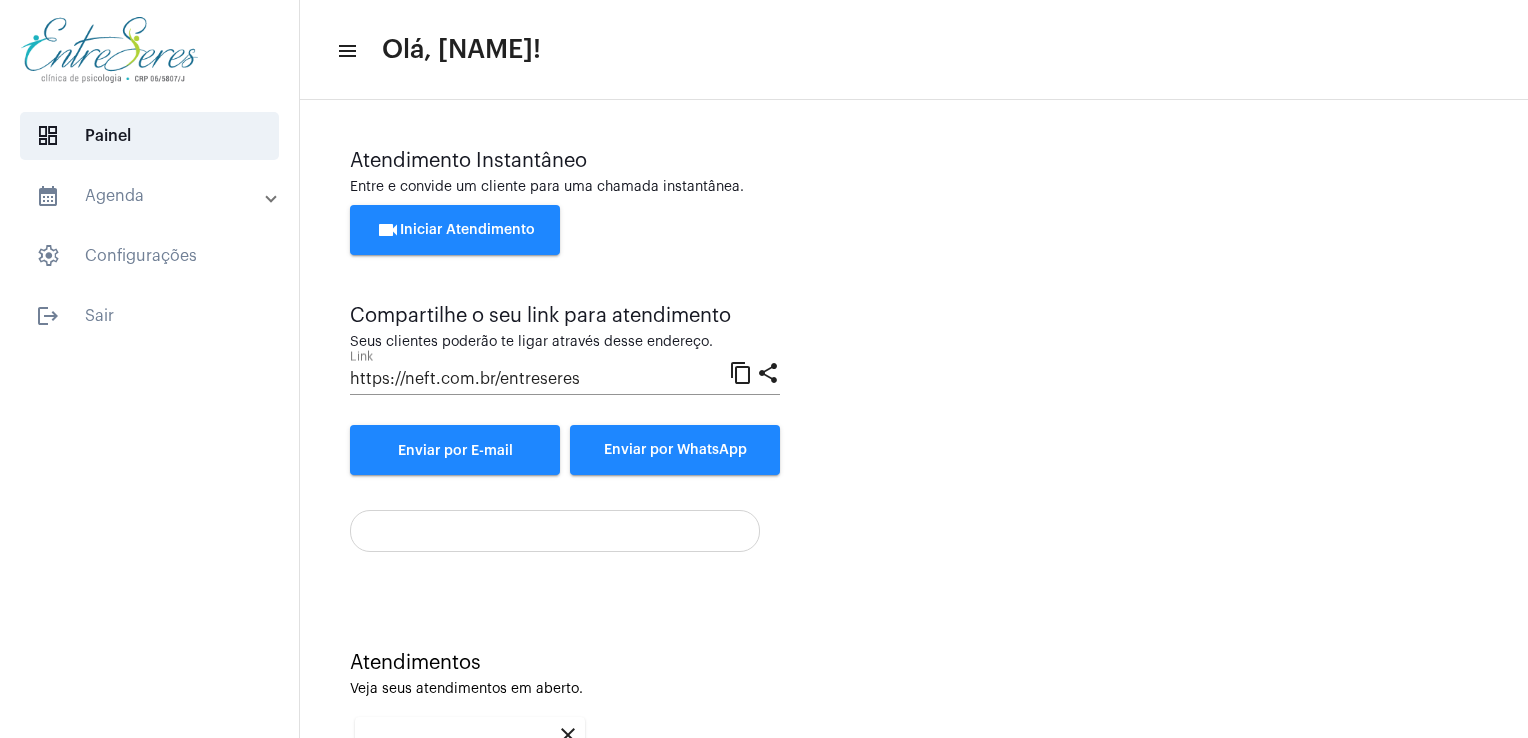 scroll, scrollTop: 266, scrollLeft: 0, axis: vertical 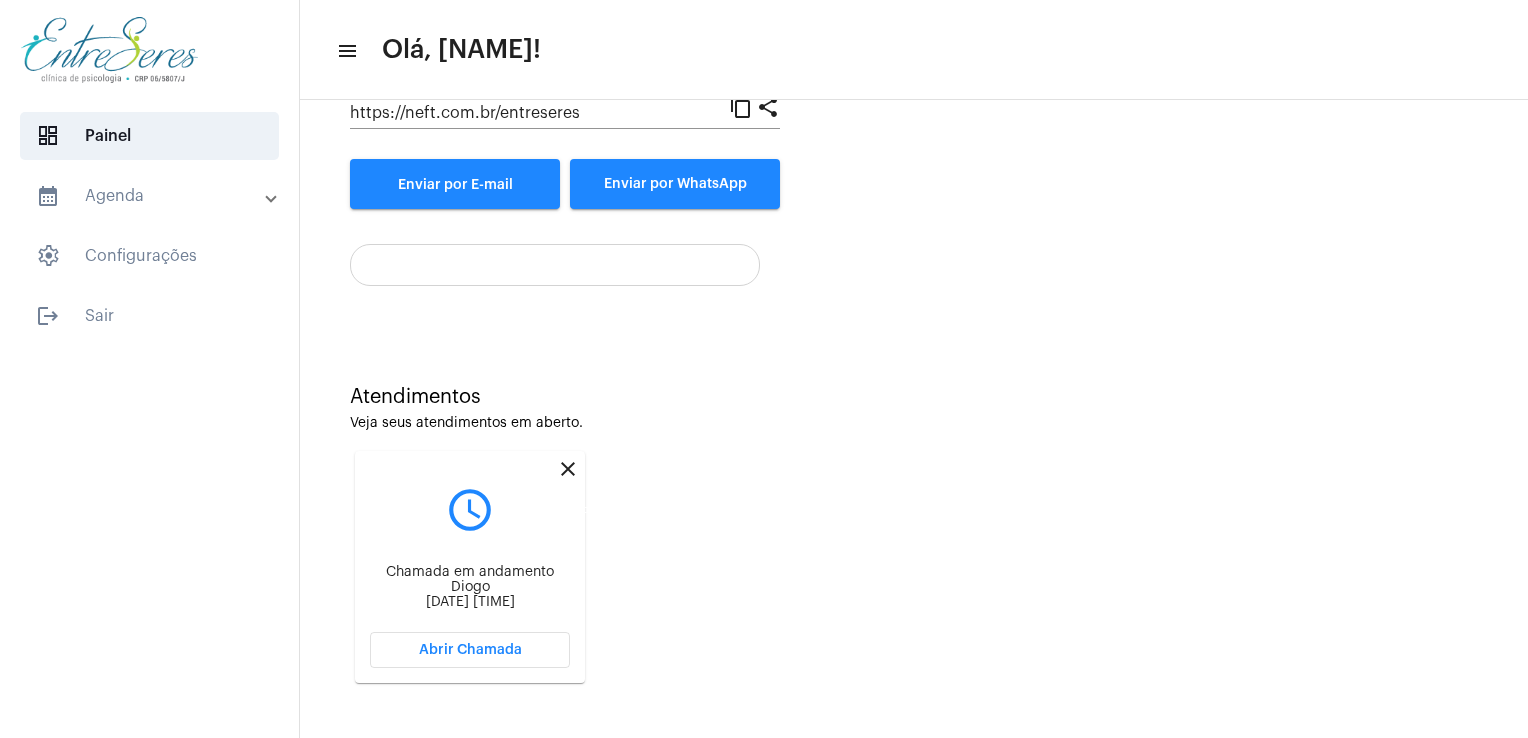 click on "close" at bounding box center [568, 469] 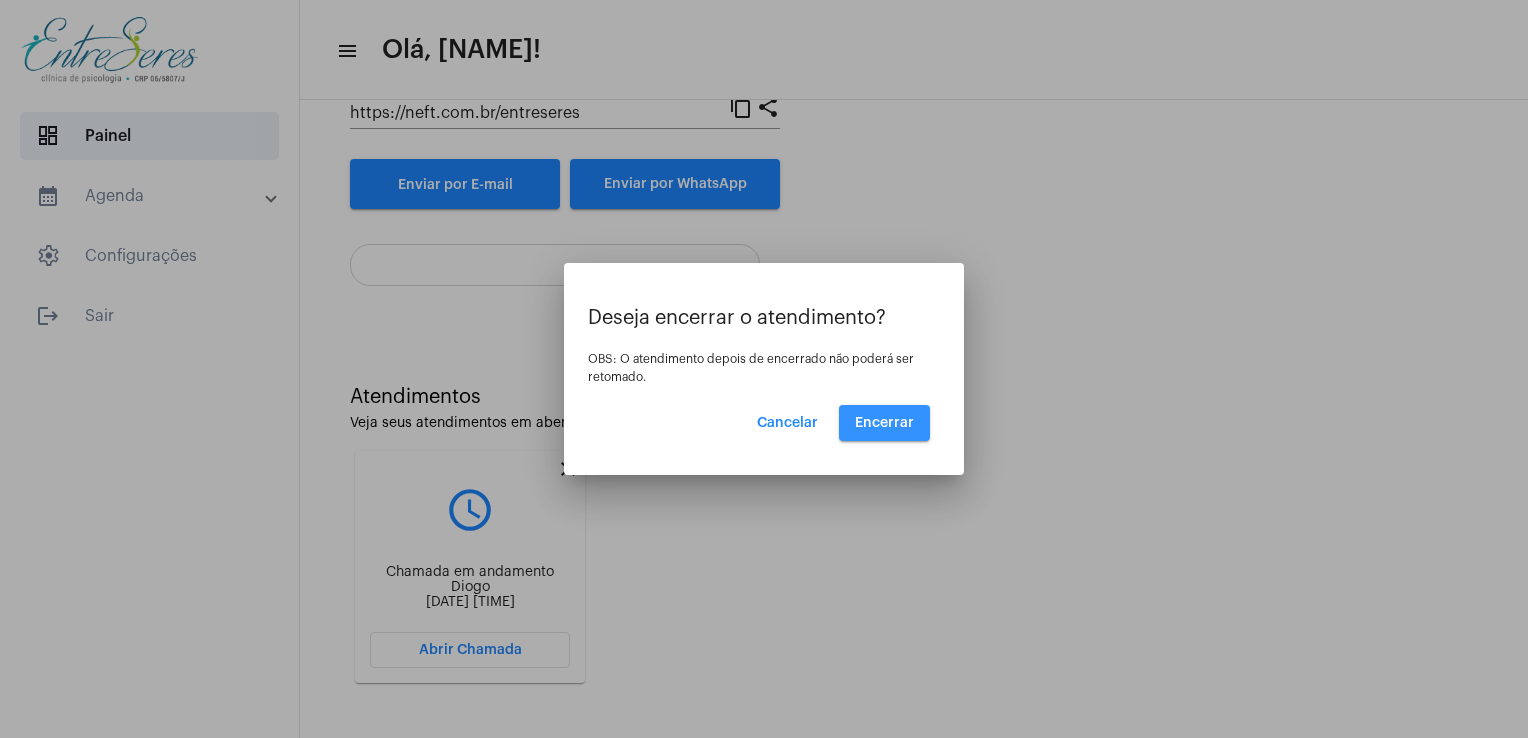 click on "[ACTION]" at bounding box center (884, 423) 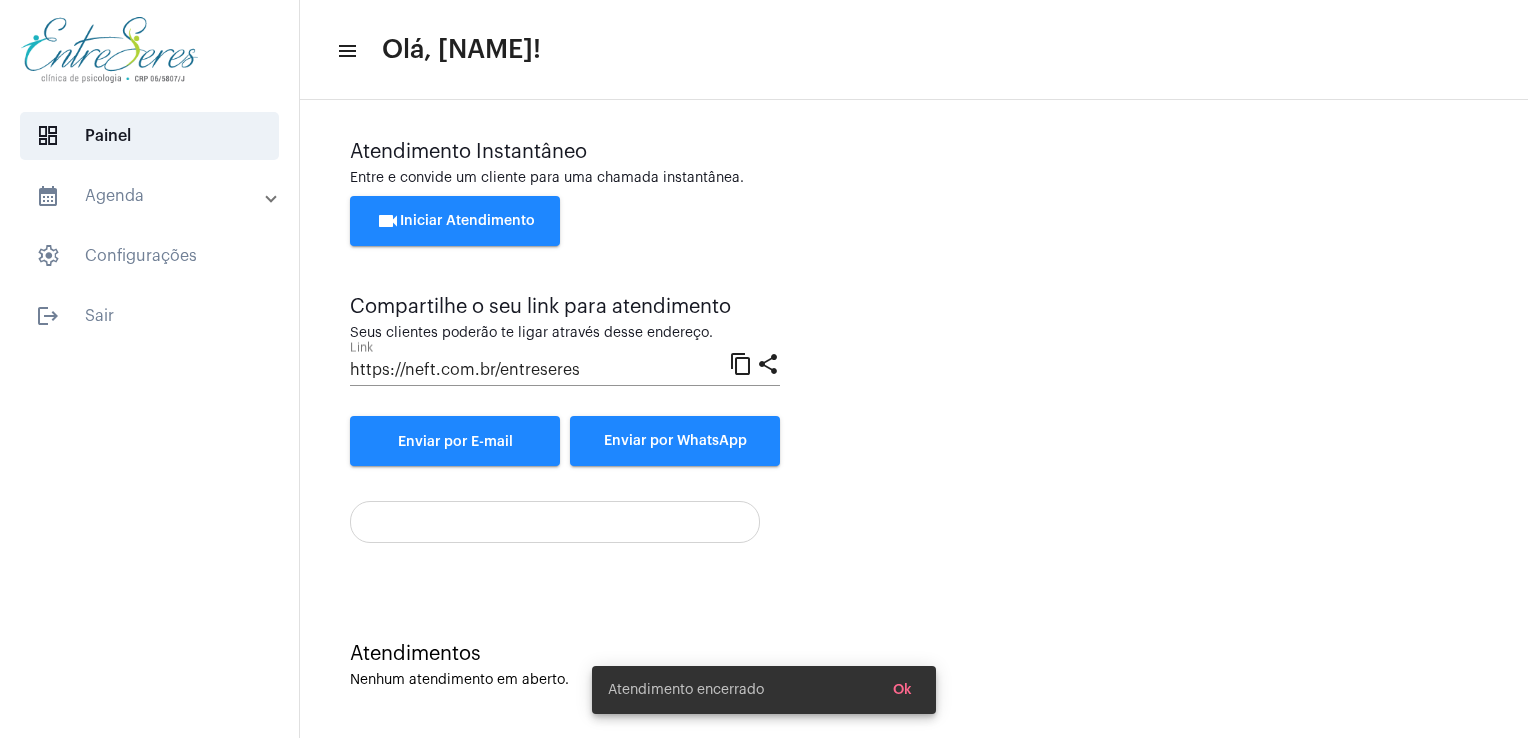 scroll, scrollTop: 8, scrollLeft: 0, axis: vertical 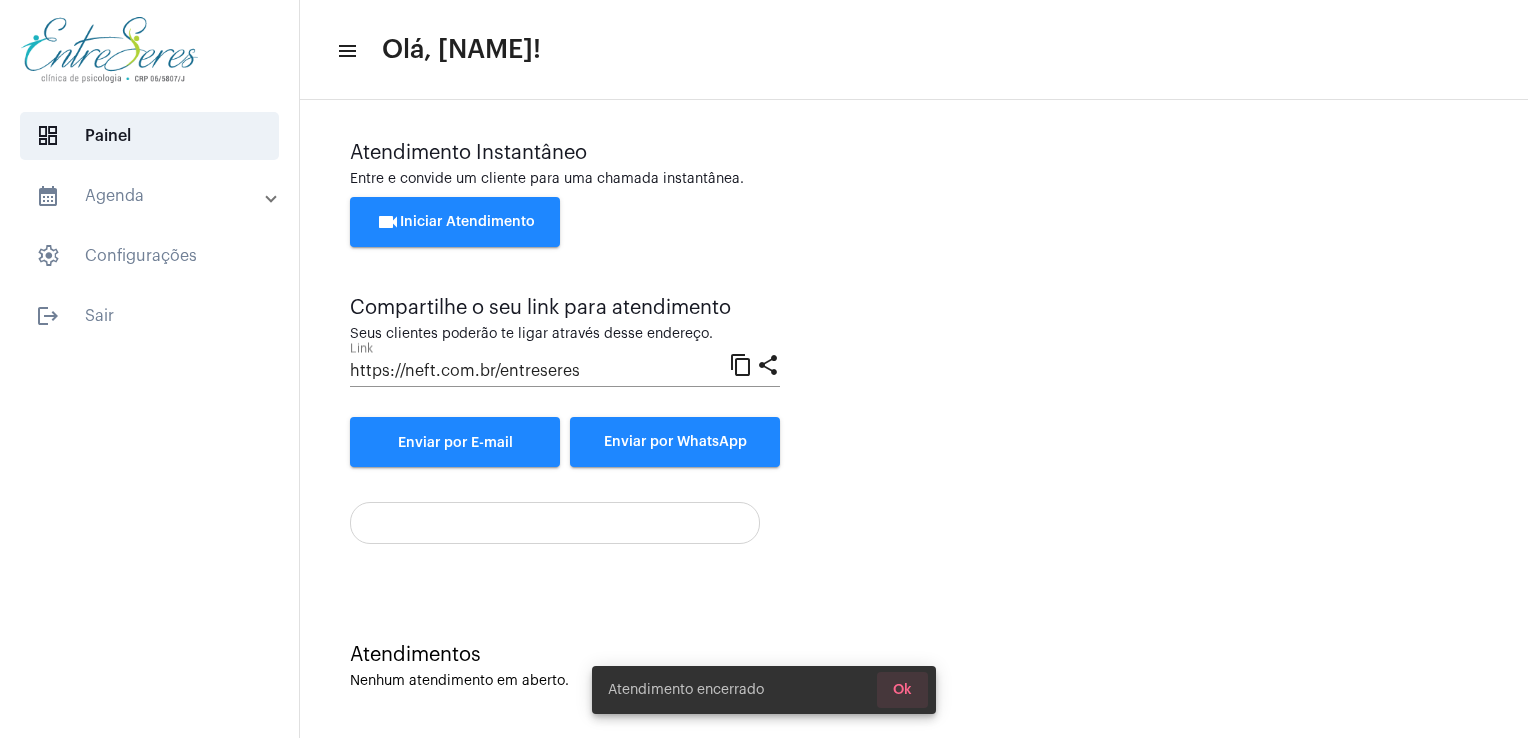 click on "Ok" at bounding box center [902, 690] 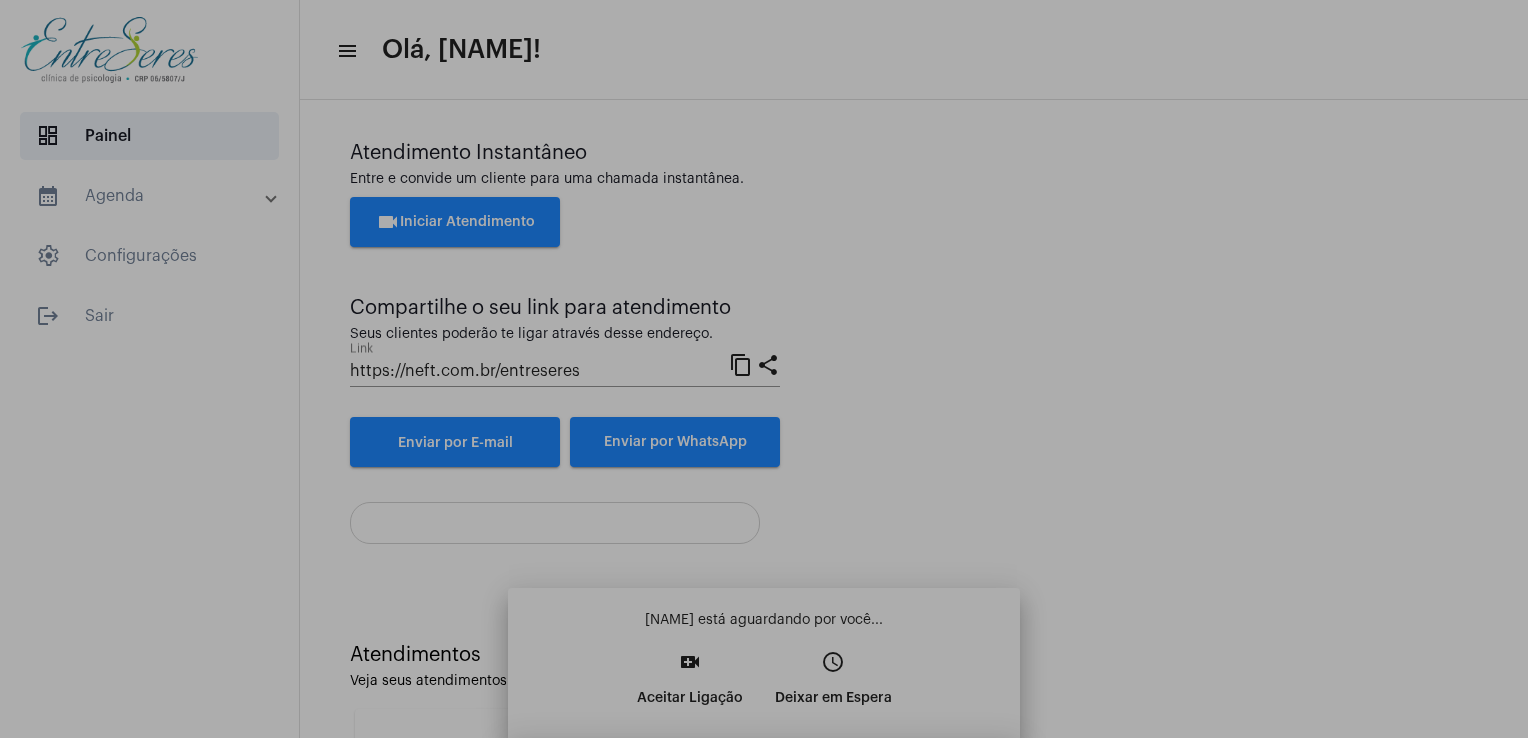 scroll, scrollTop: 266, scrollLeft: 0, axis: vertical 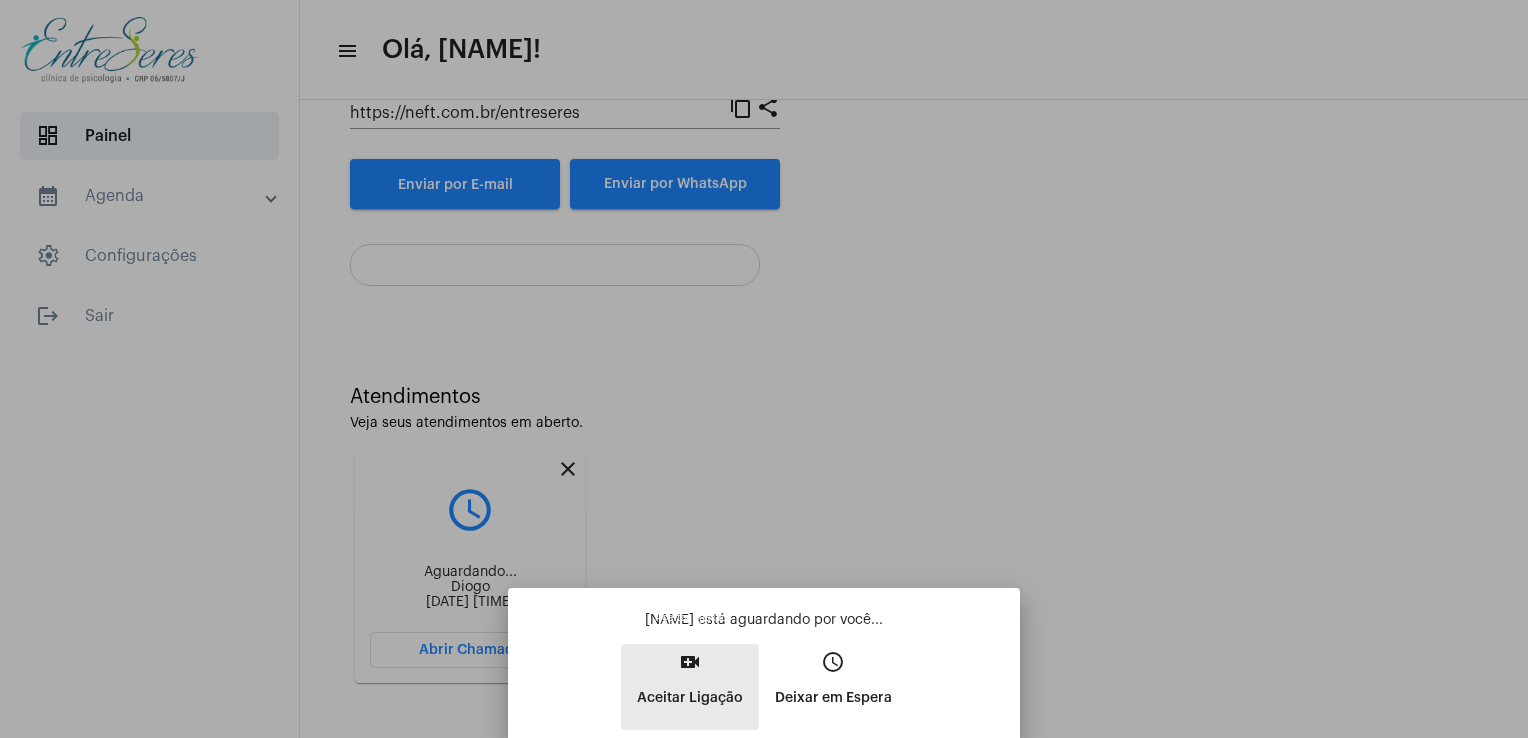 click on "video_call" at bounding box center (690, 662) 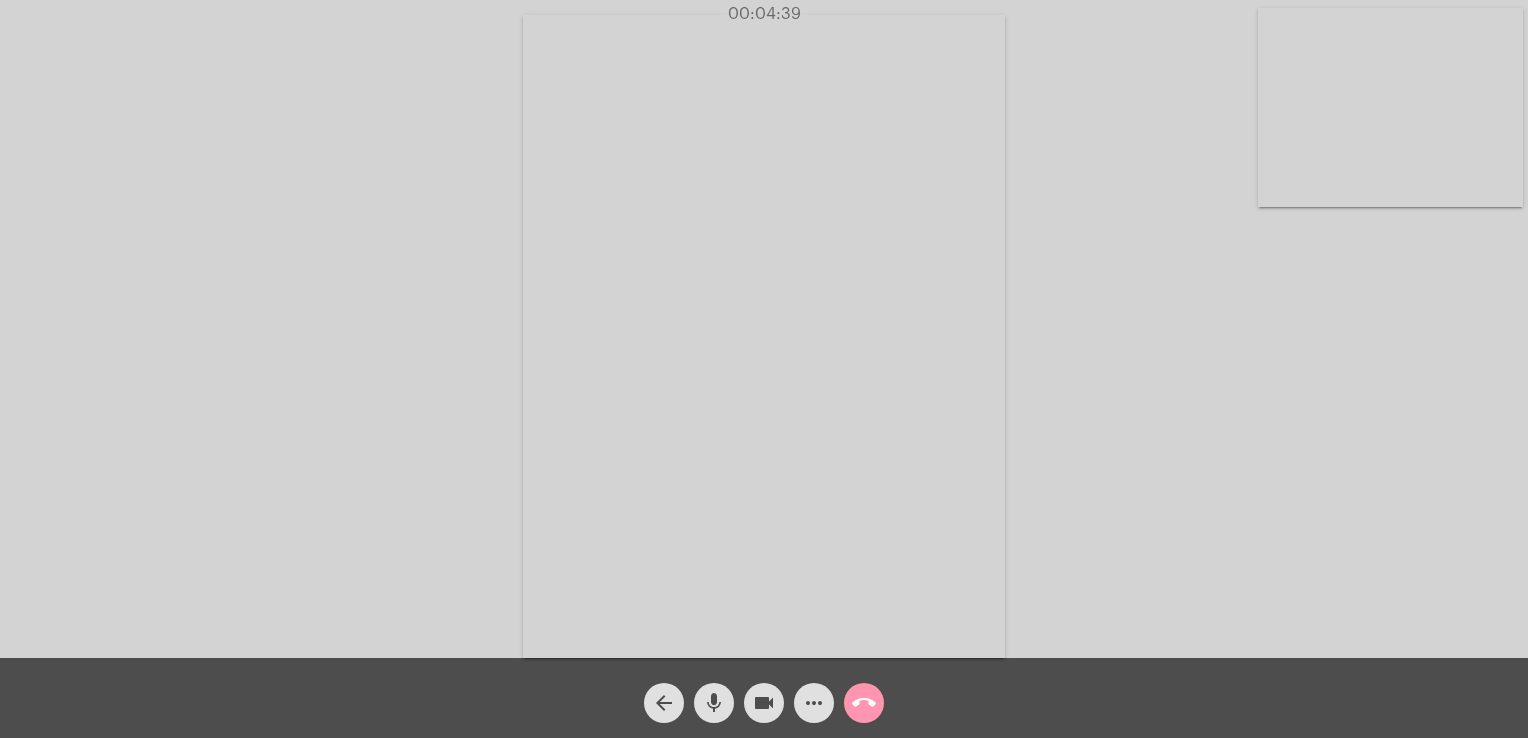 click on "[ACTION]" at bounding box center (864, 703) 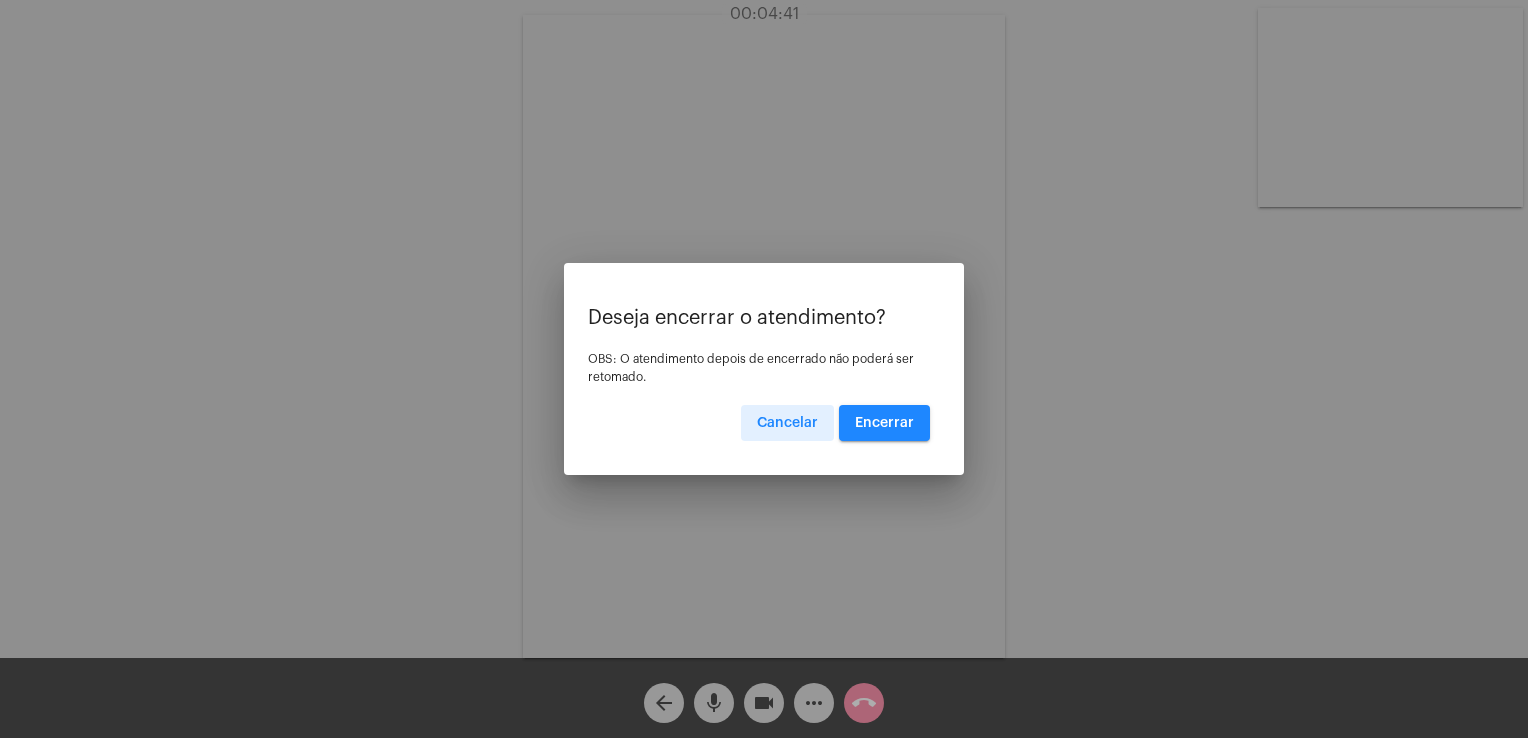 click on "[ACTION]" at bounding box center [884, 423] 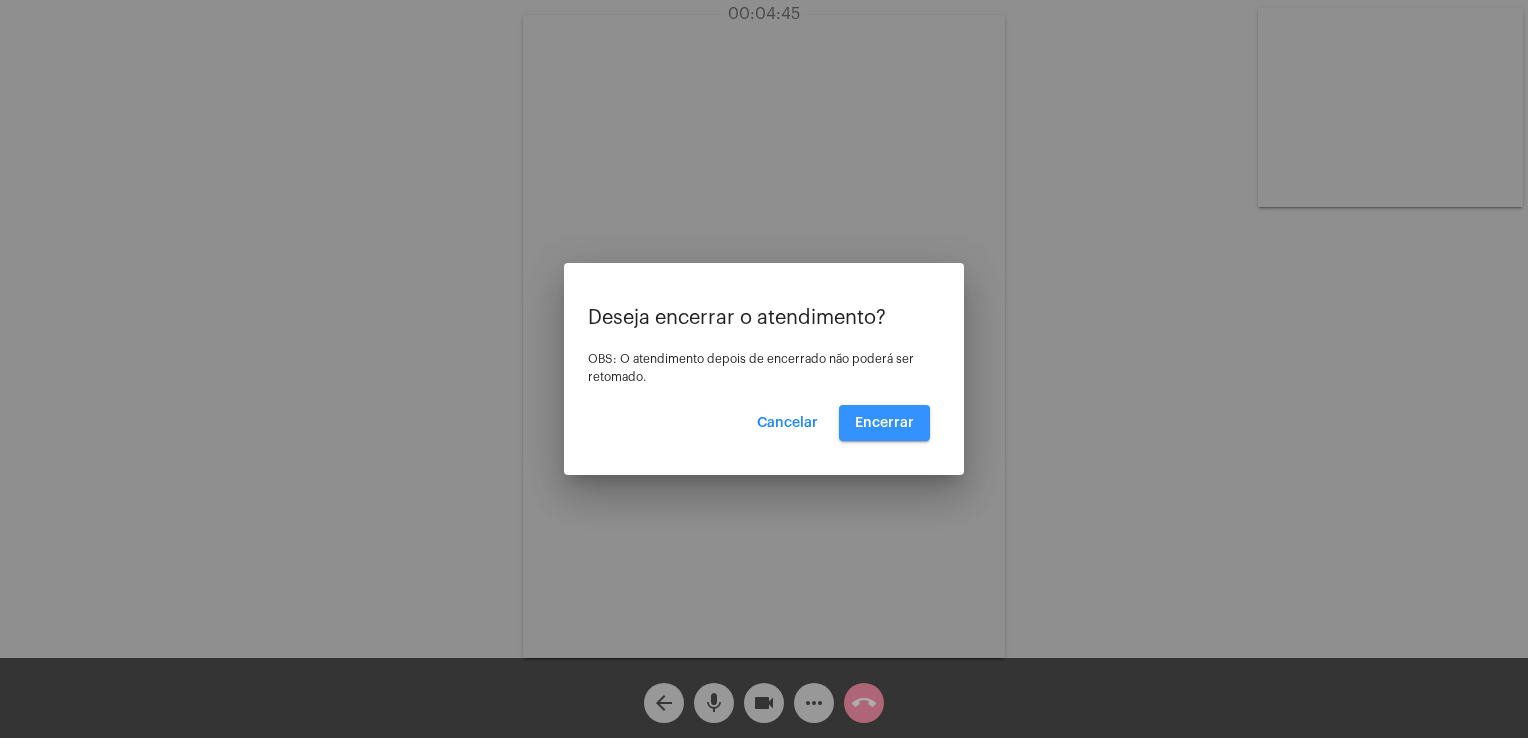 click on "[ACTION]" at bounding box center [884, 423] 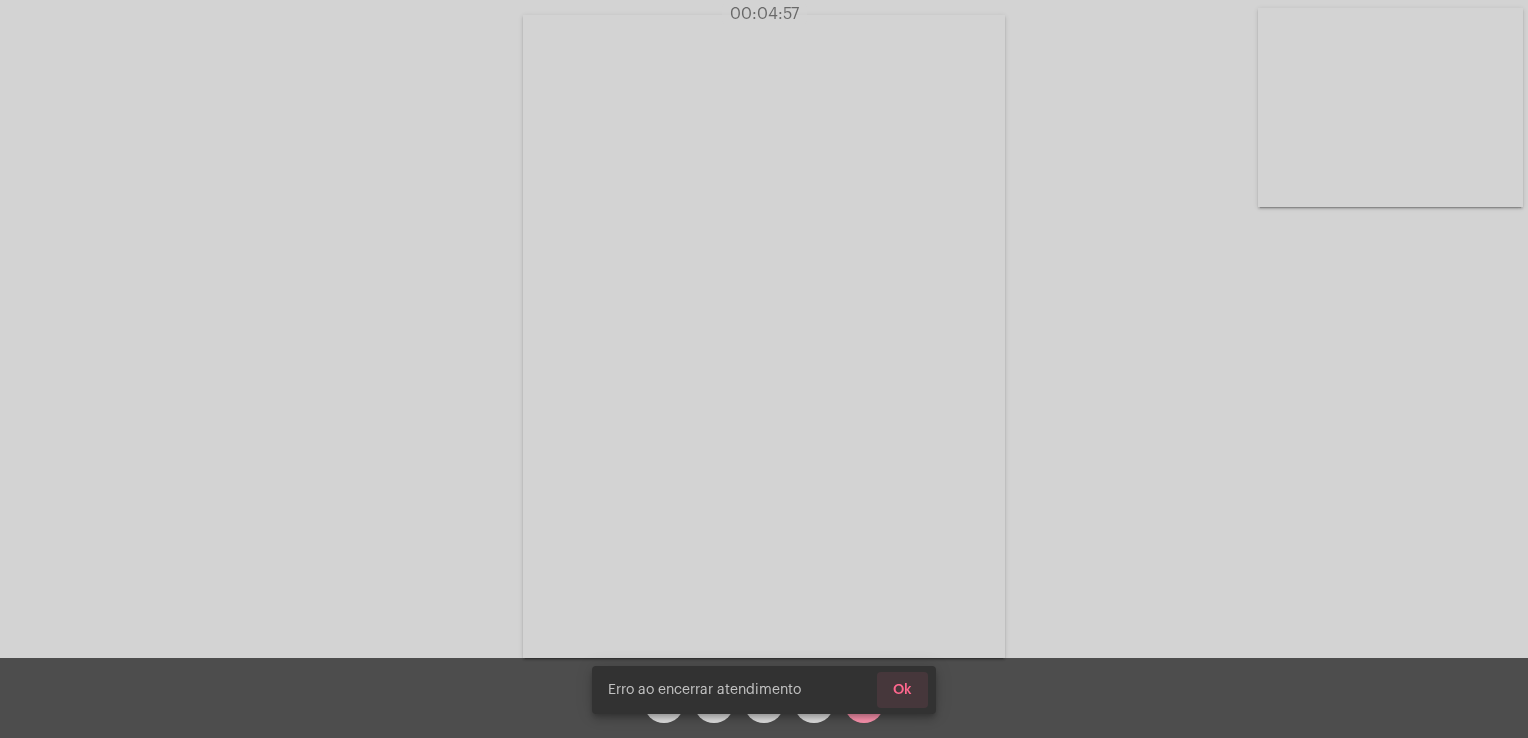 click on "Ok" at bounding box center (902, 690) 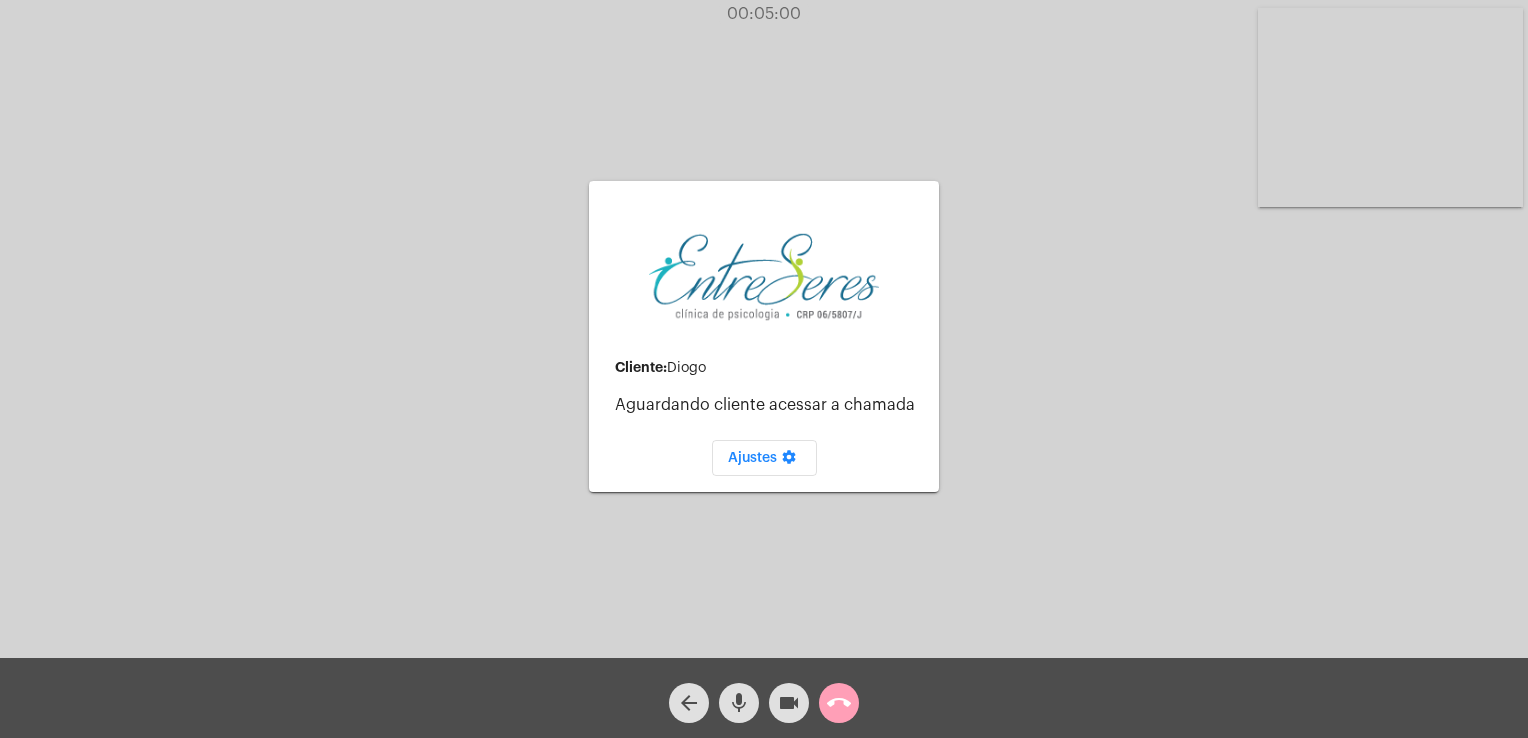 click on "[ACTION]" at bounding box center [839, 703] 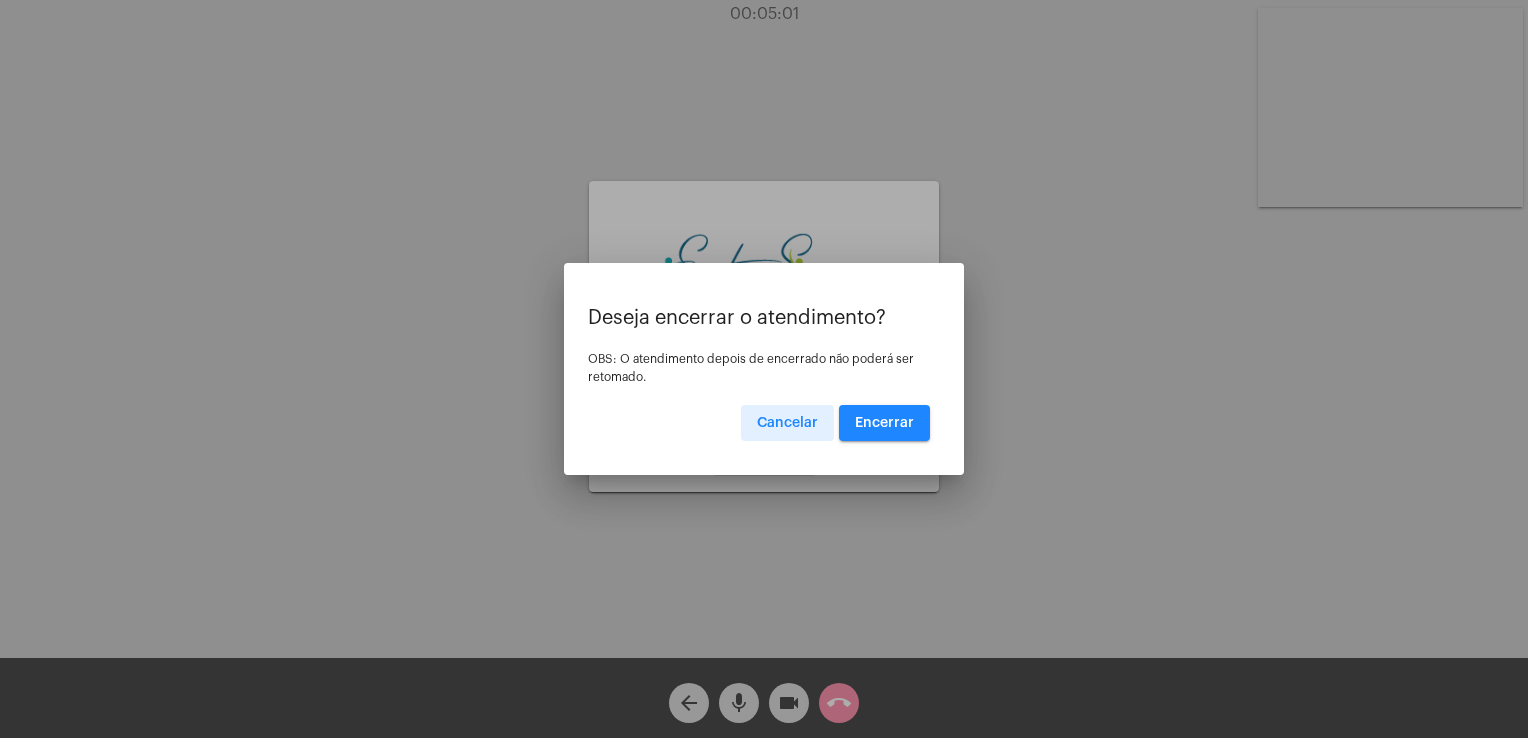 click on "[ACTION]" at bounding box center (884, 423) 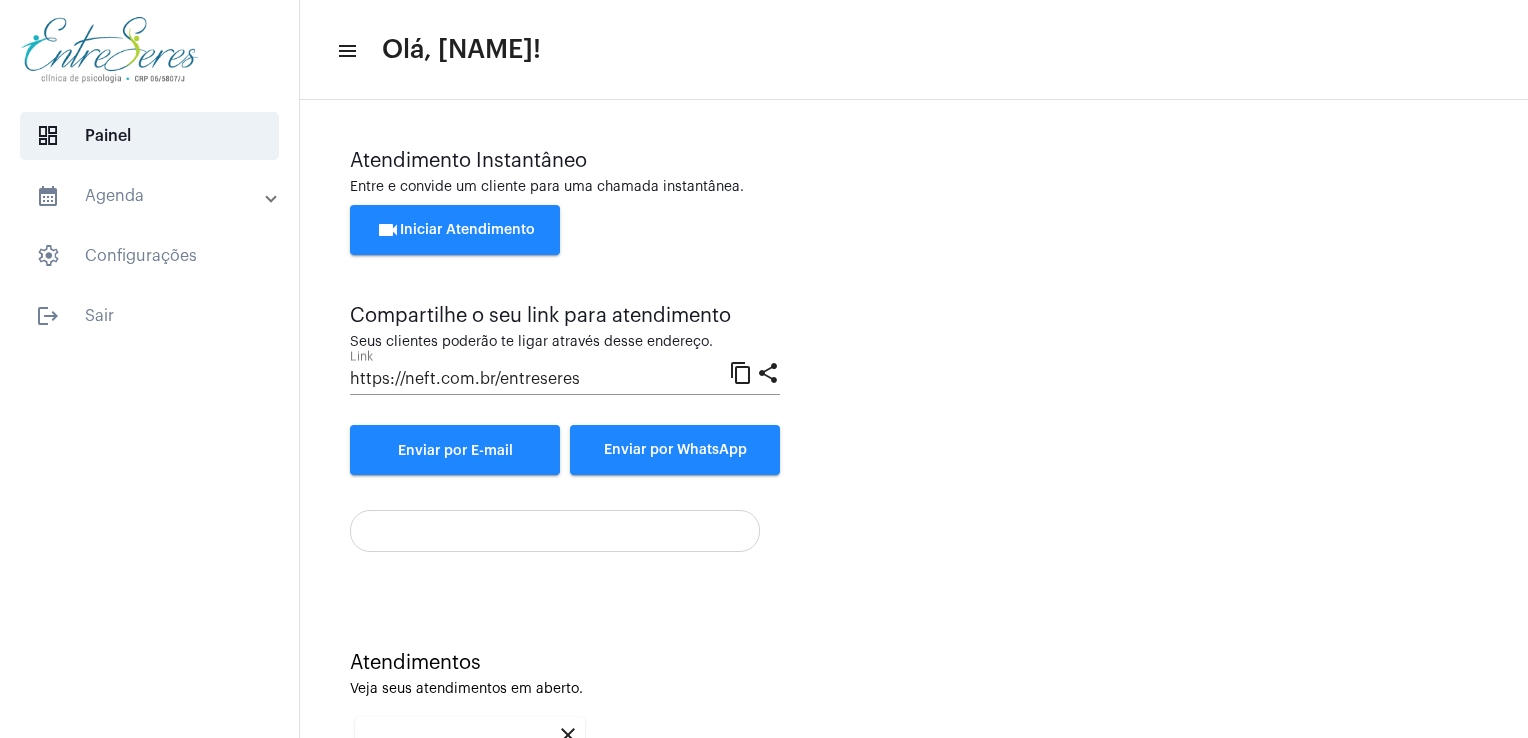 scroll, scrollTop: 266, scrollLeft: 0, axis: vertical 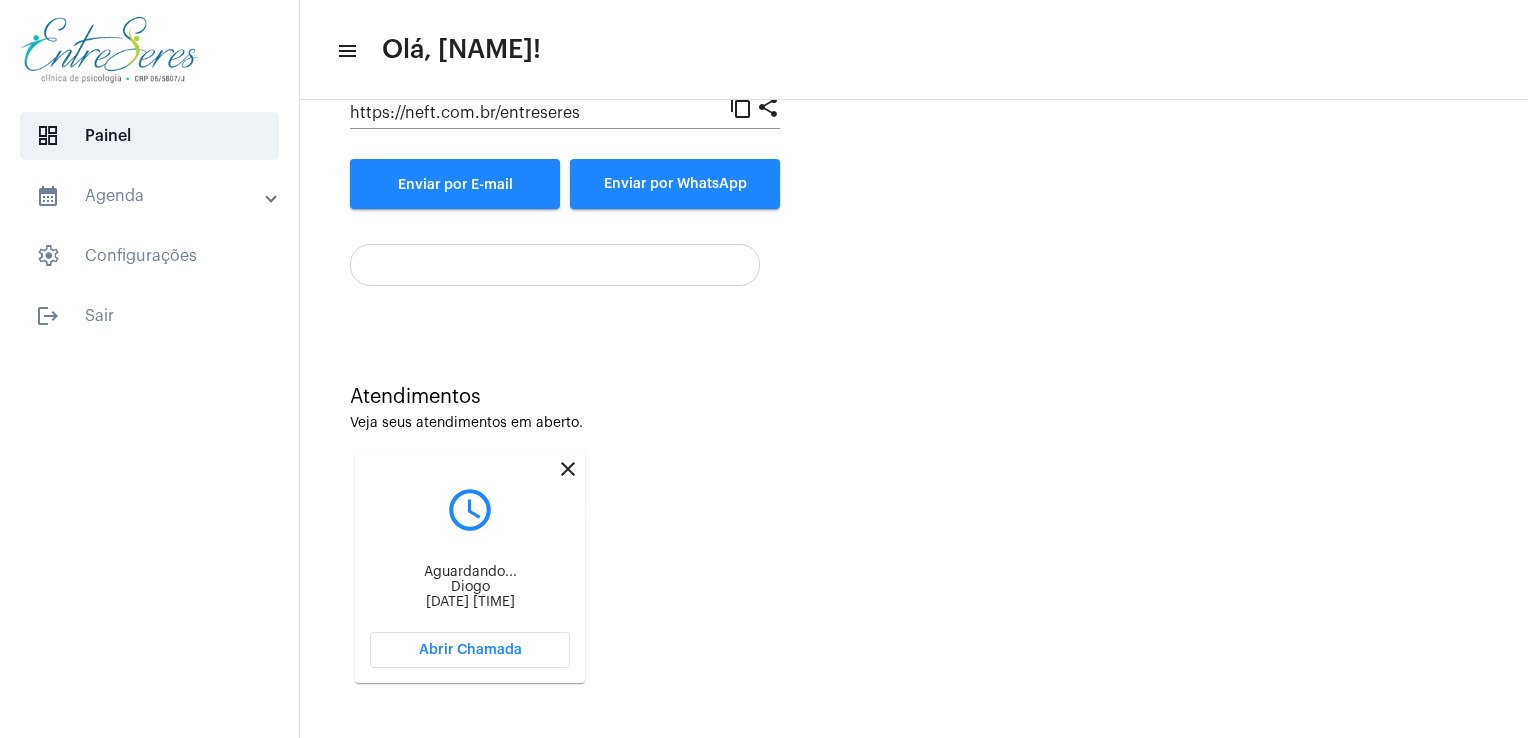 click on "close" at bounding box center (568, 469) 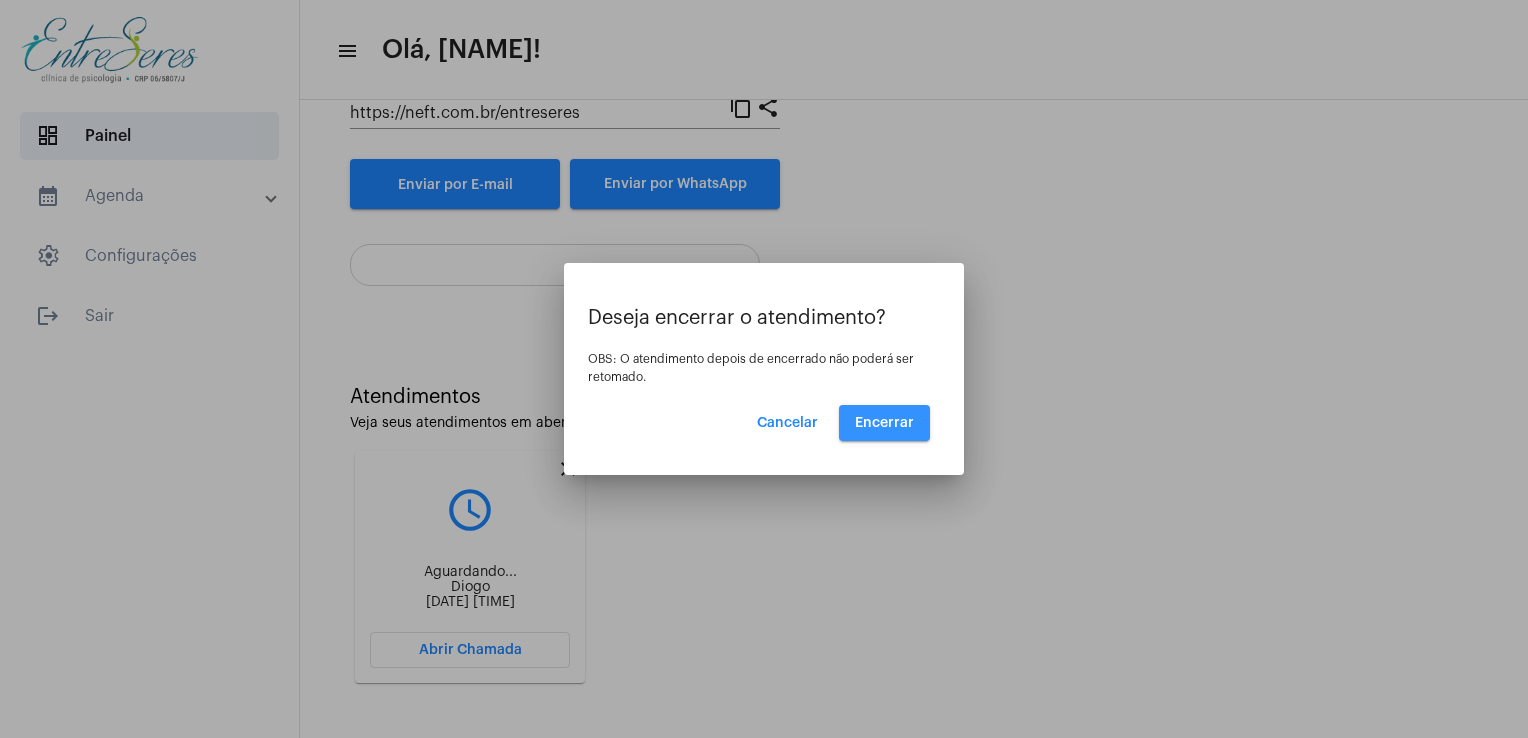 click on "[ACTION]" at bounding box center [884, 423] 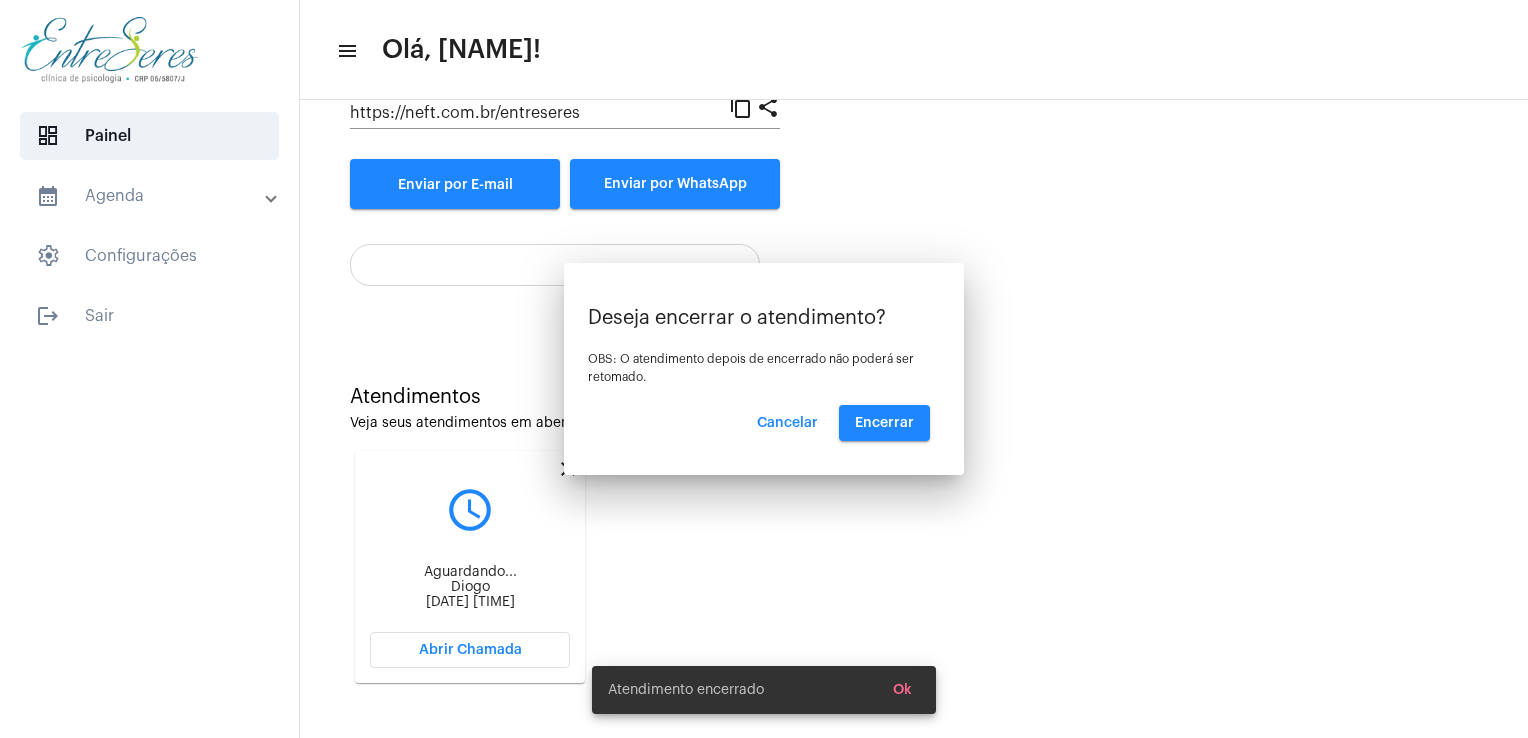 scroll, scrollTop: 8, scrollLeft: 0, axis: vertical 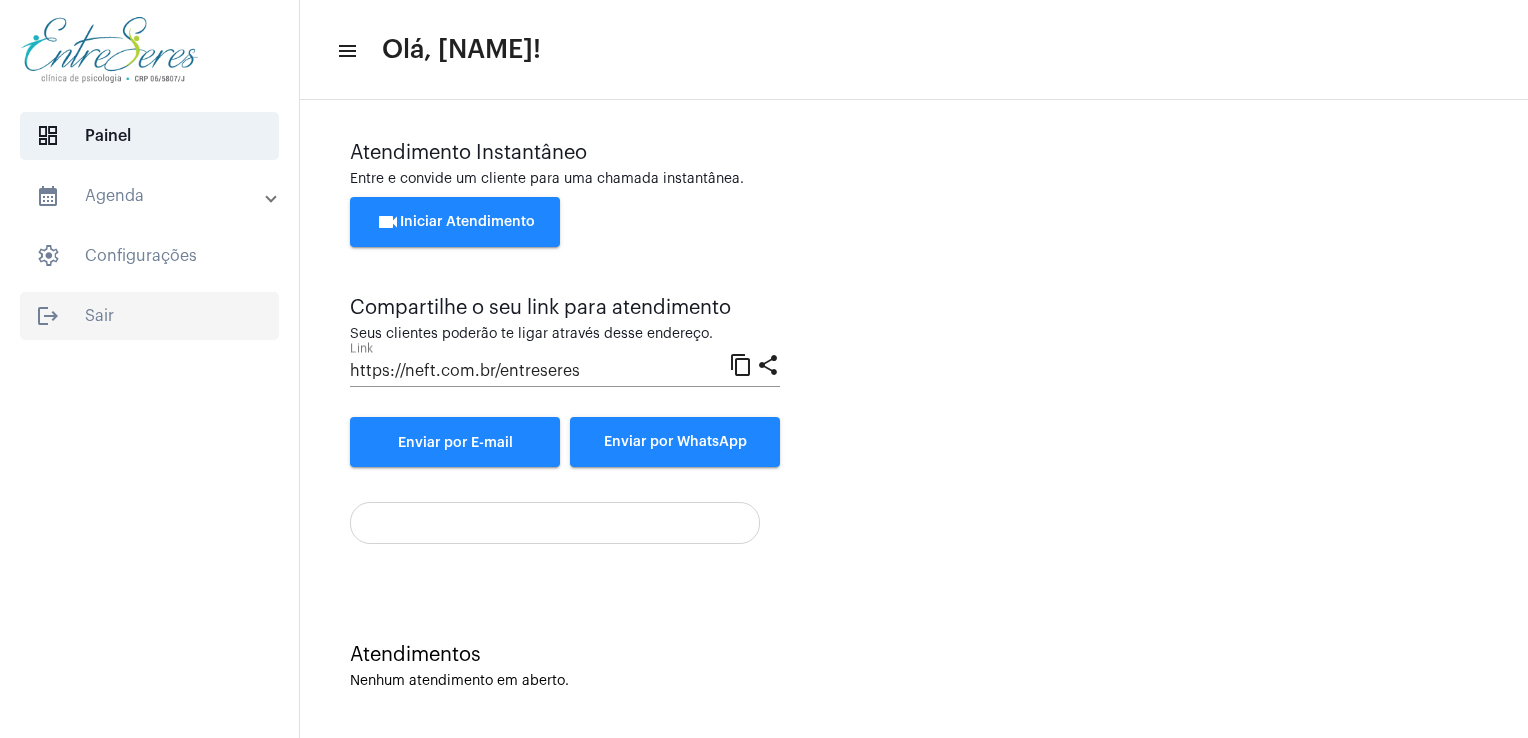 click on "logout  Sair" at bounding box center (149, 136) 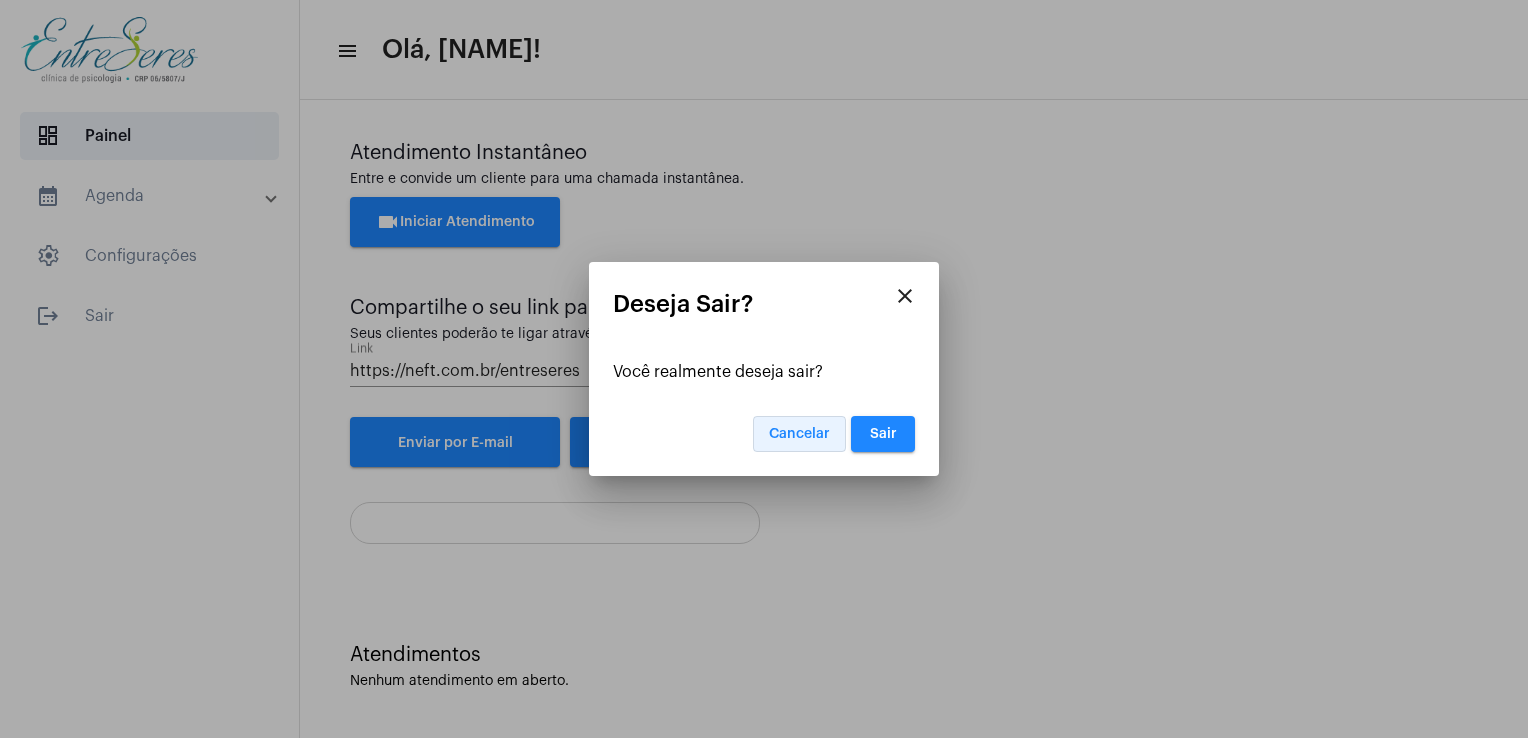 click on "Cancelar" at bounding box center (799, 434) 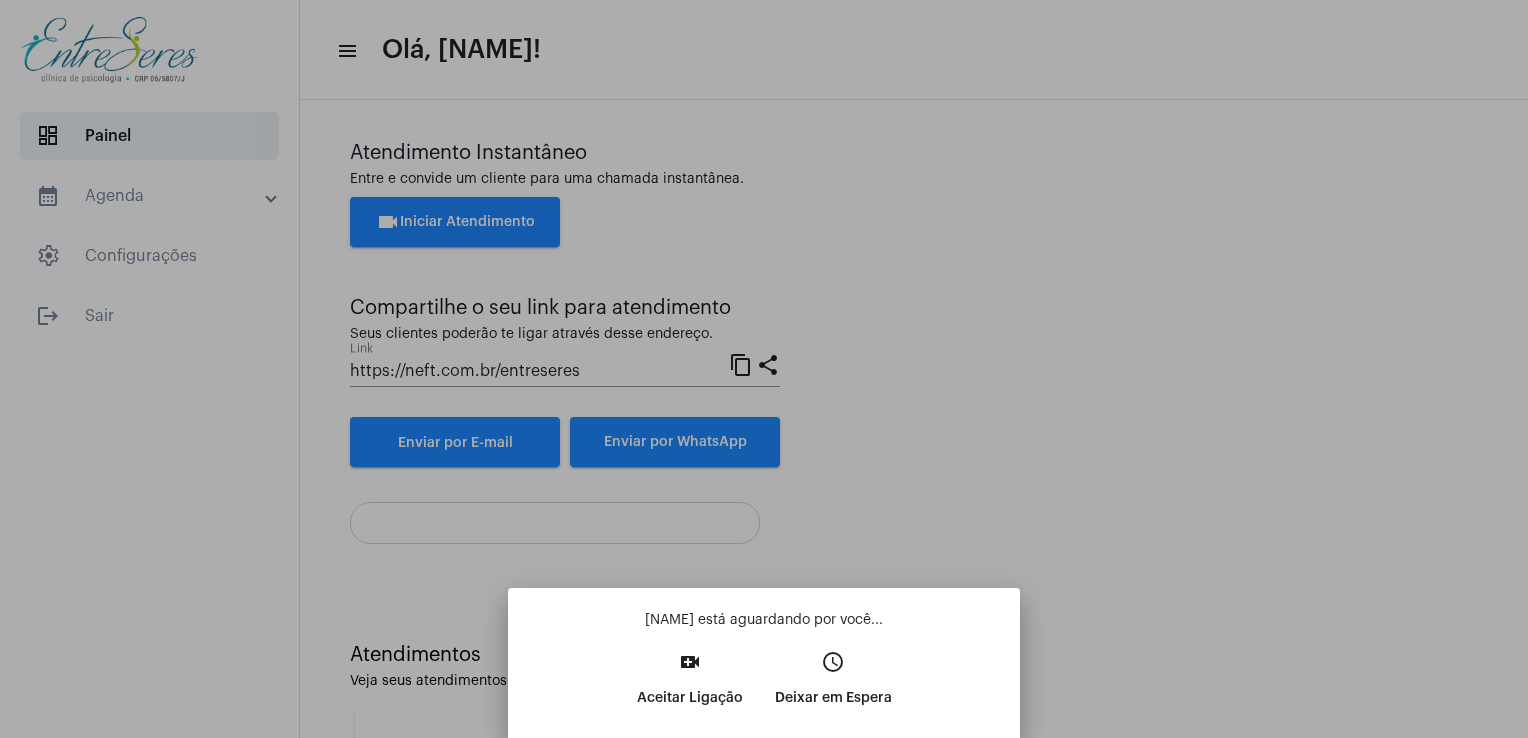 scroll, scrollTop: 266, scrollLeft: 0, axis: vertical 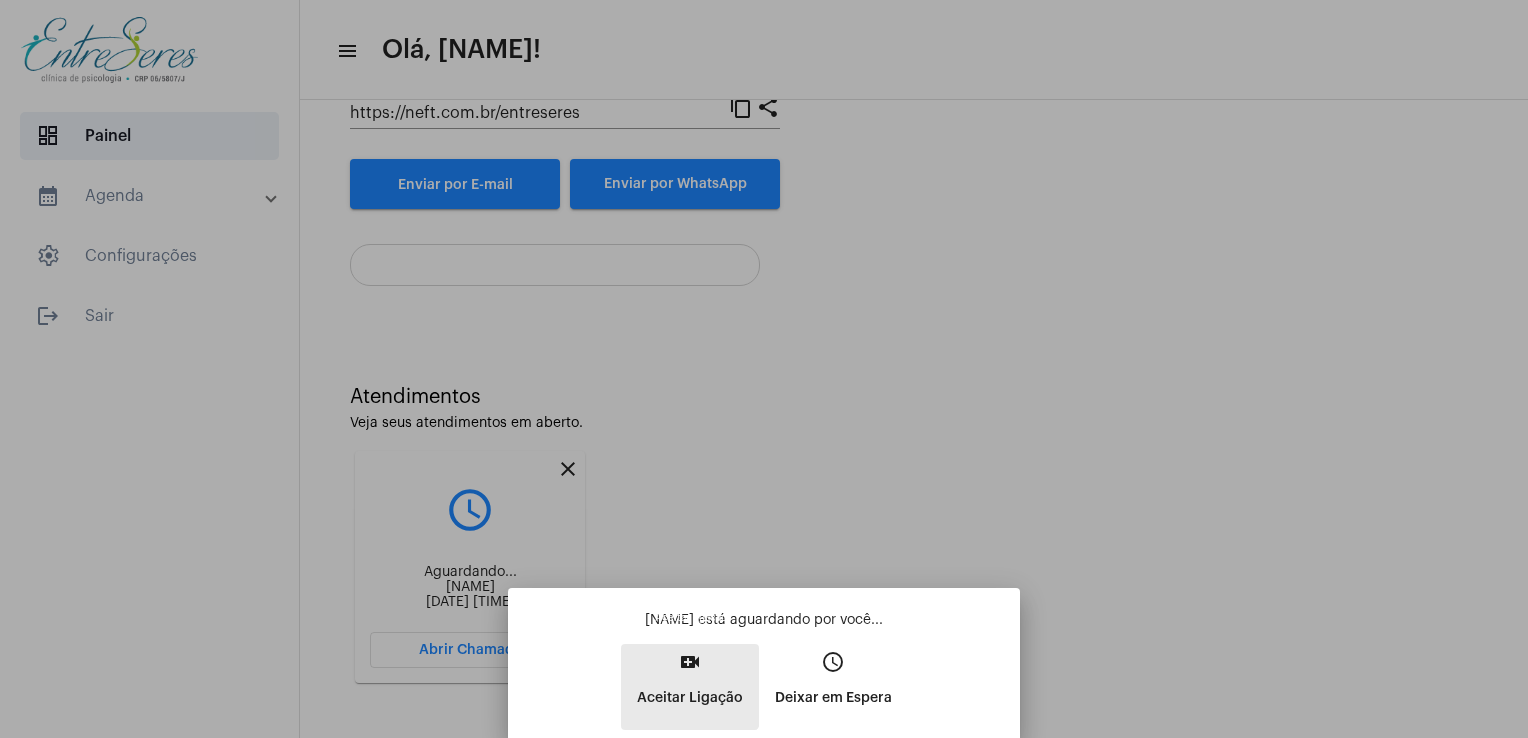 click on "video_call Aceitar Ligação" at bounding box center (690, 687) 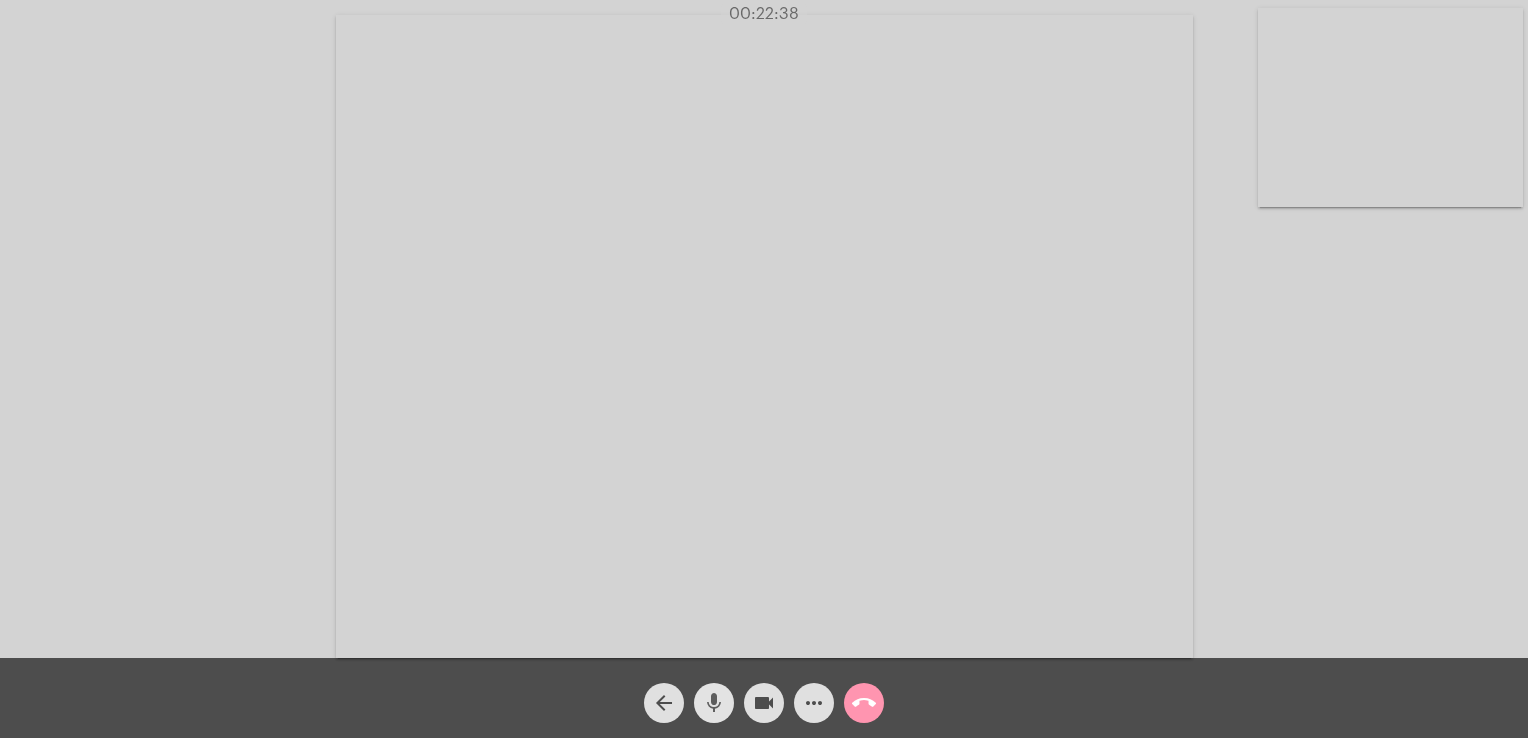 click on "mic" at bounding box center (714, 703) 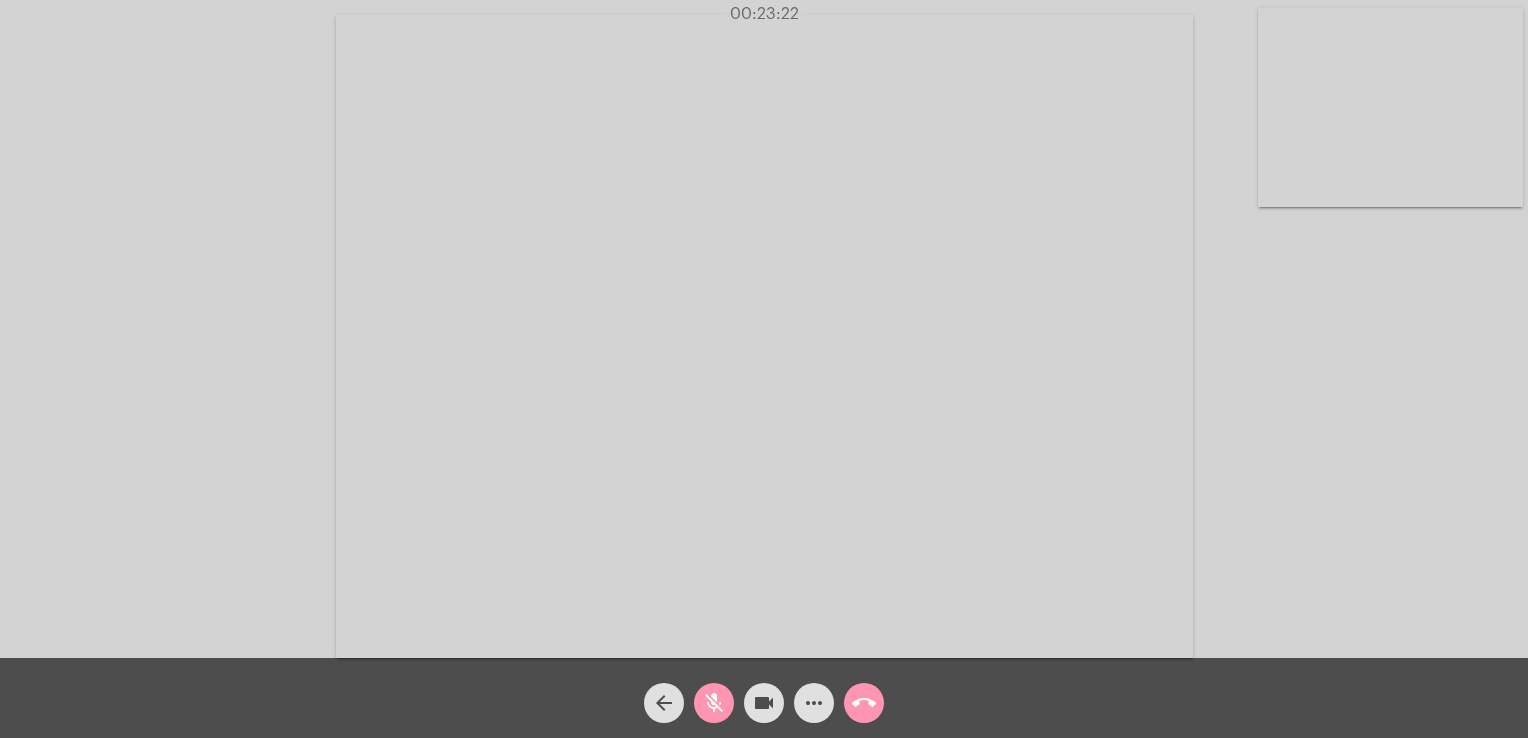 click on "mic_off" at bounding box center (714, 703) 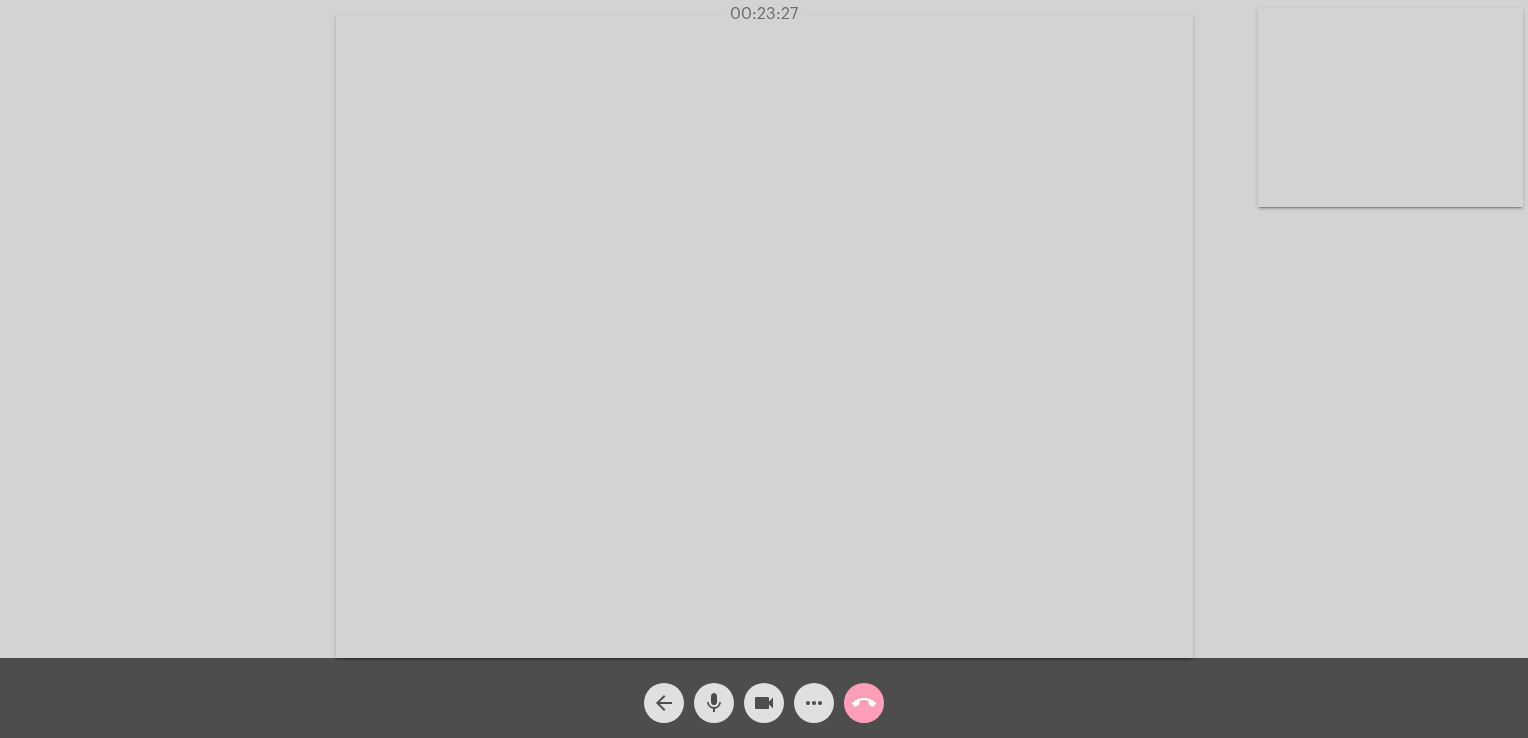 click on "[ACTION]" at bounding box center [864, 703] 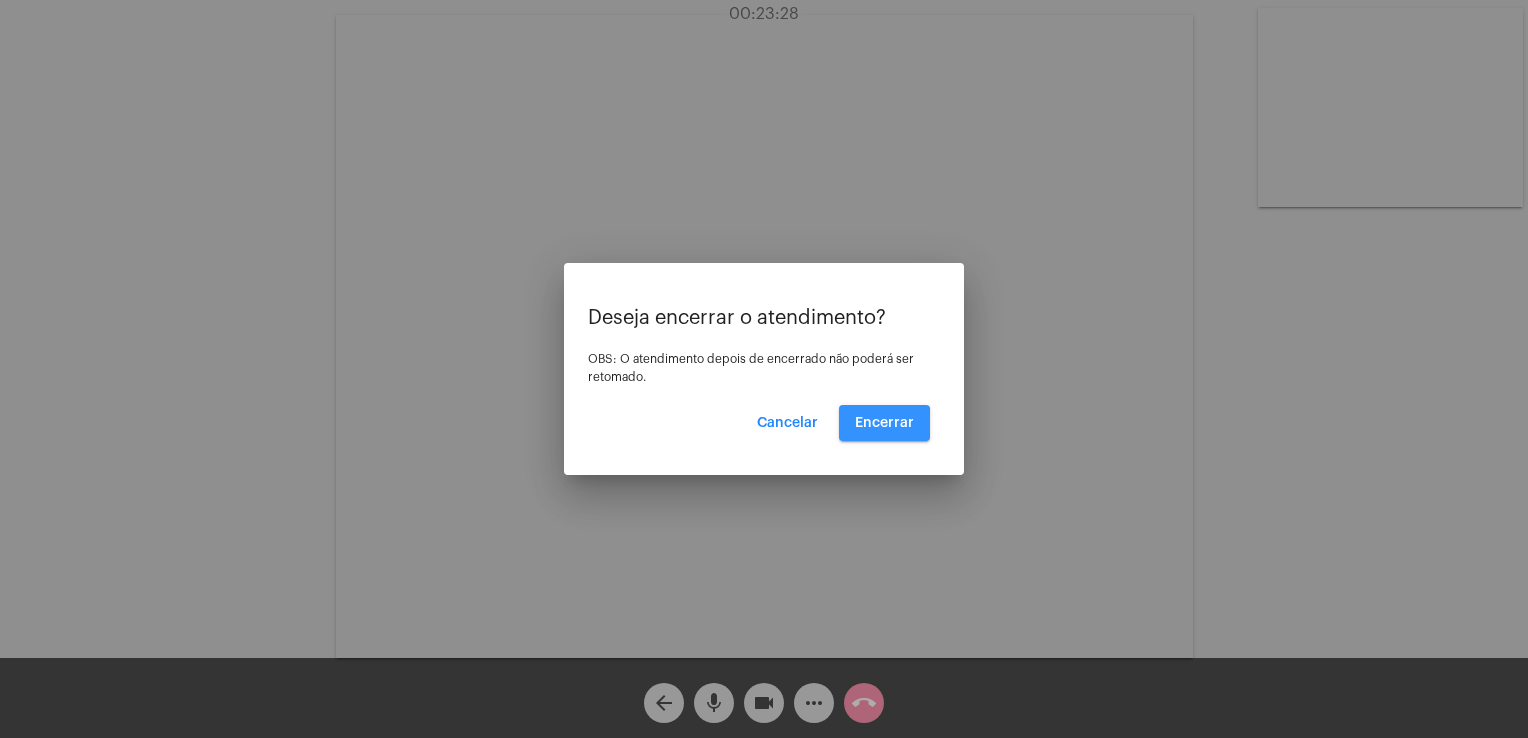 click on "[ACTION]" at bounding box center (884, 423) 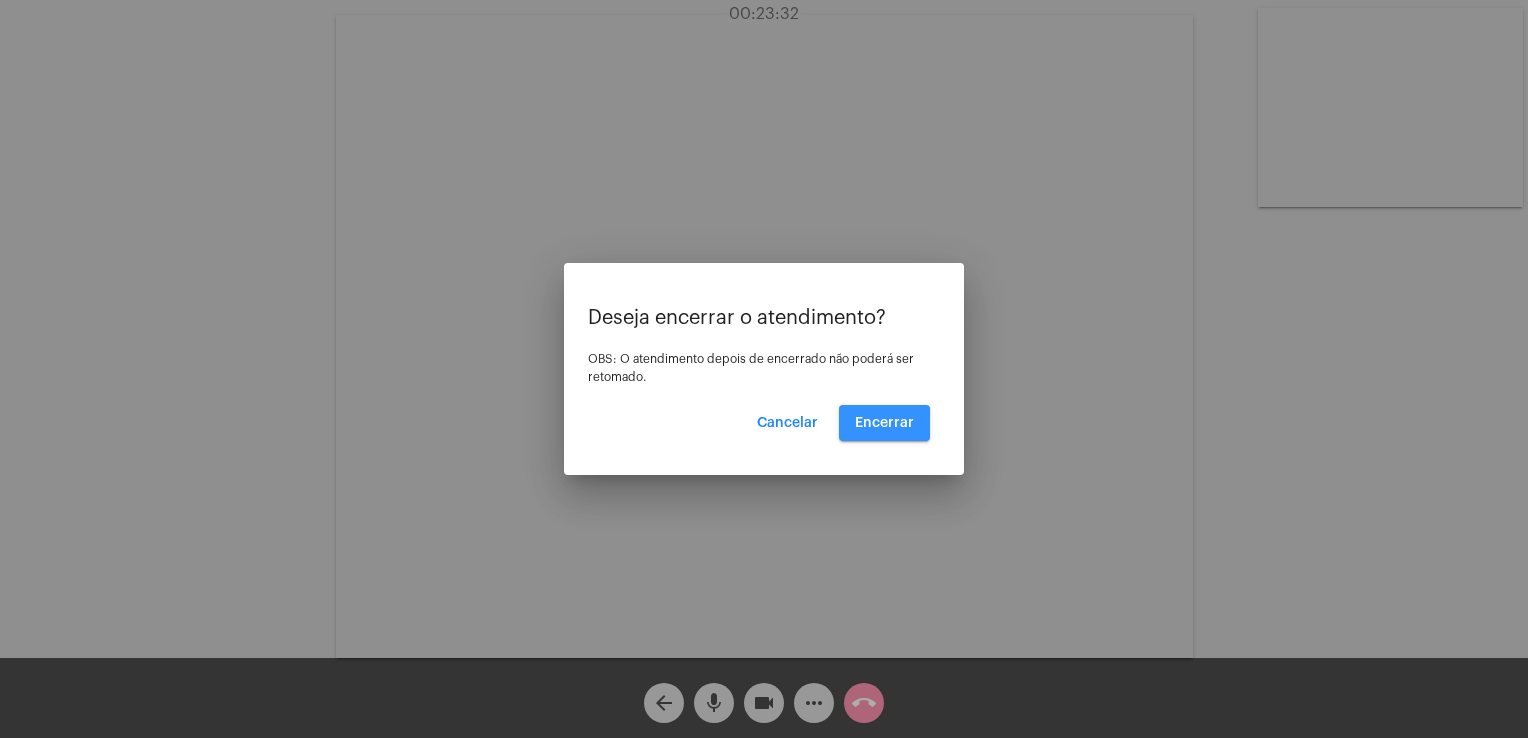 drag, startPoint x: 864, startPoint y: 431, endPoint x: 840, endPoint y: 422, distance: 25.632011 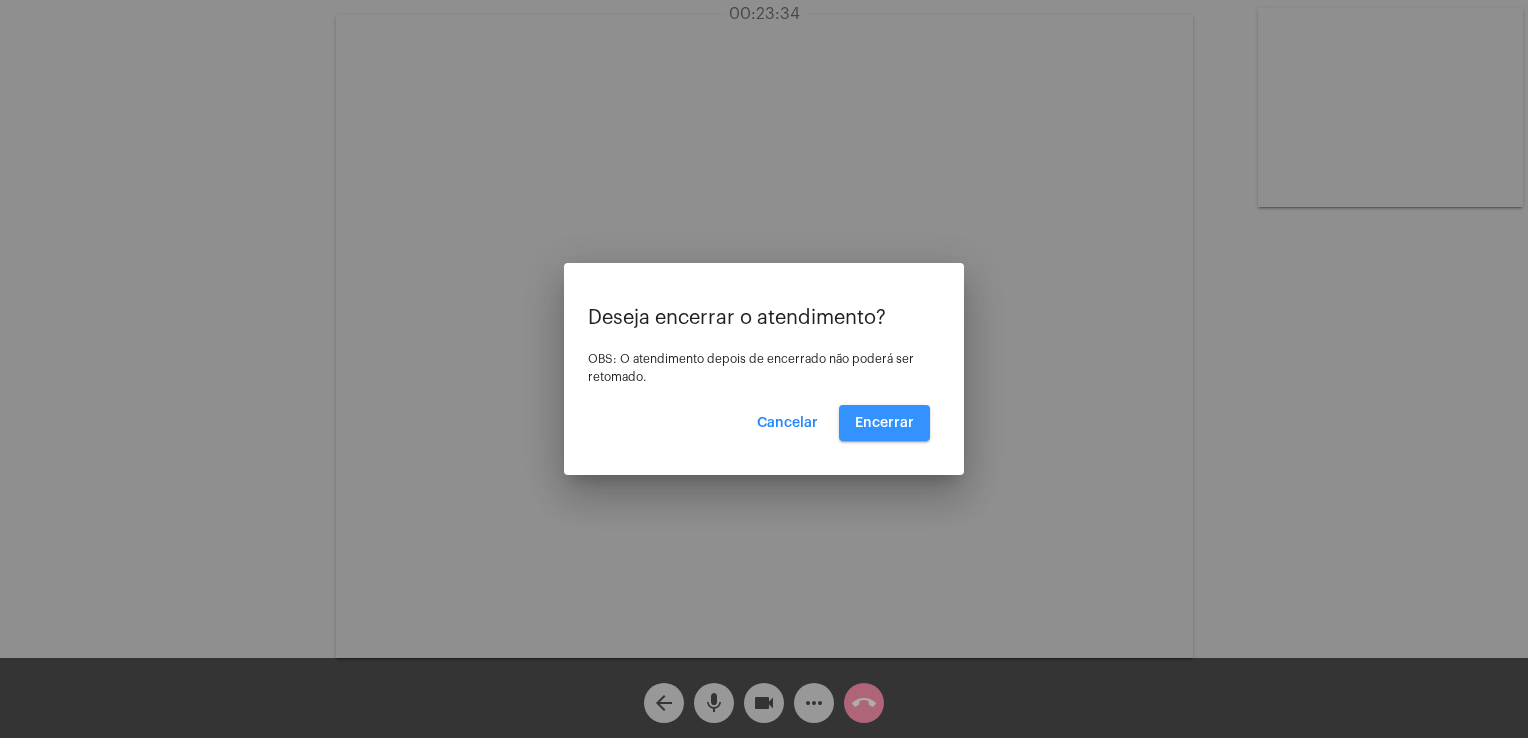 click on "[ACTION]" at bounding box center (884, 423) 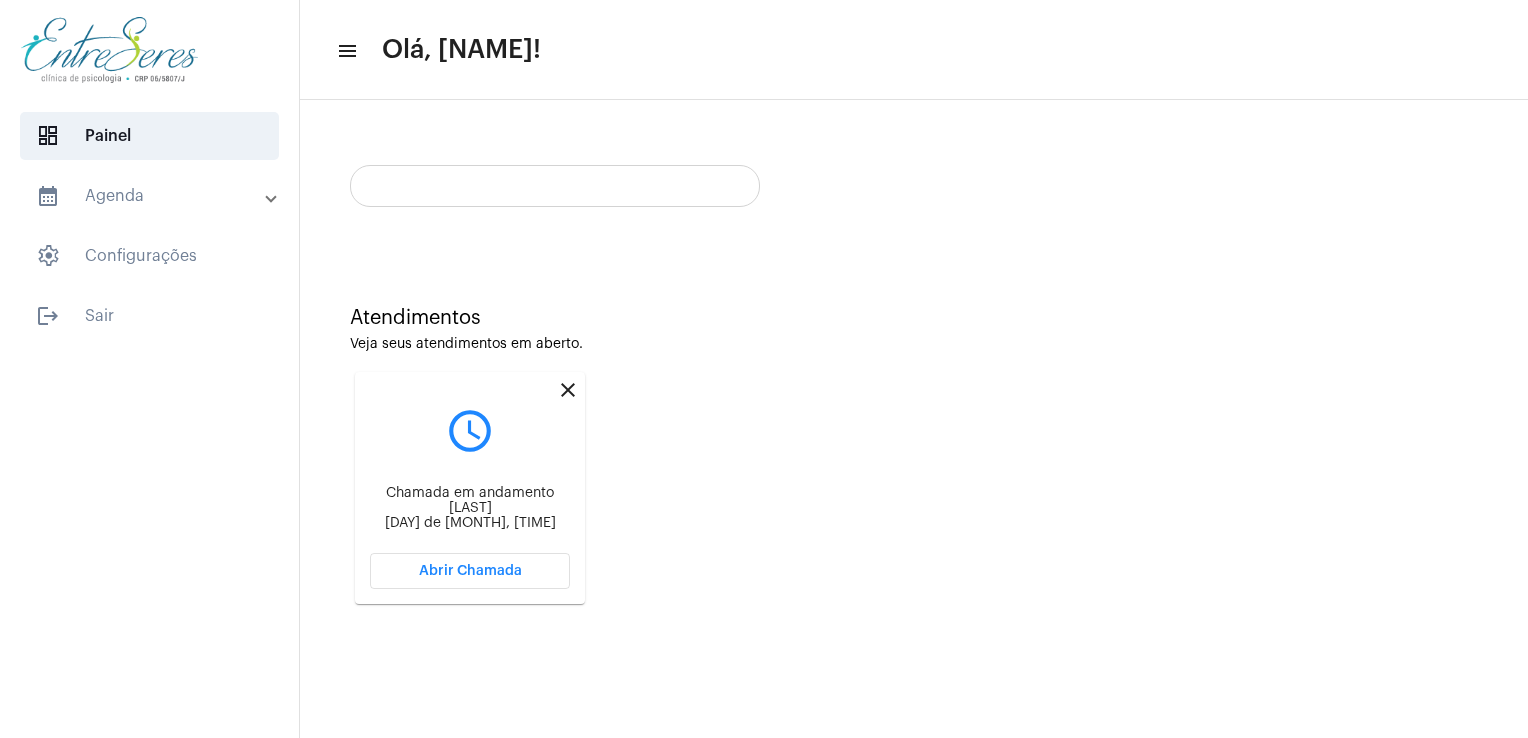 scroll, scrollTop: 0, scrollLeft: 0, axis: both 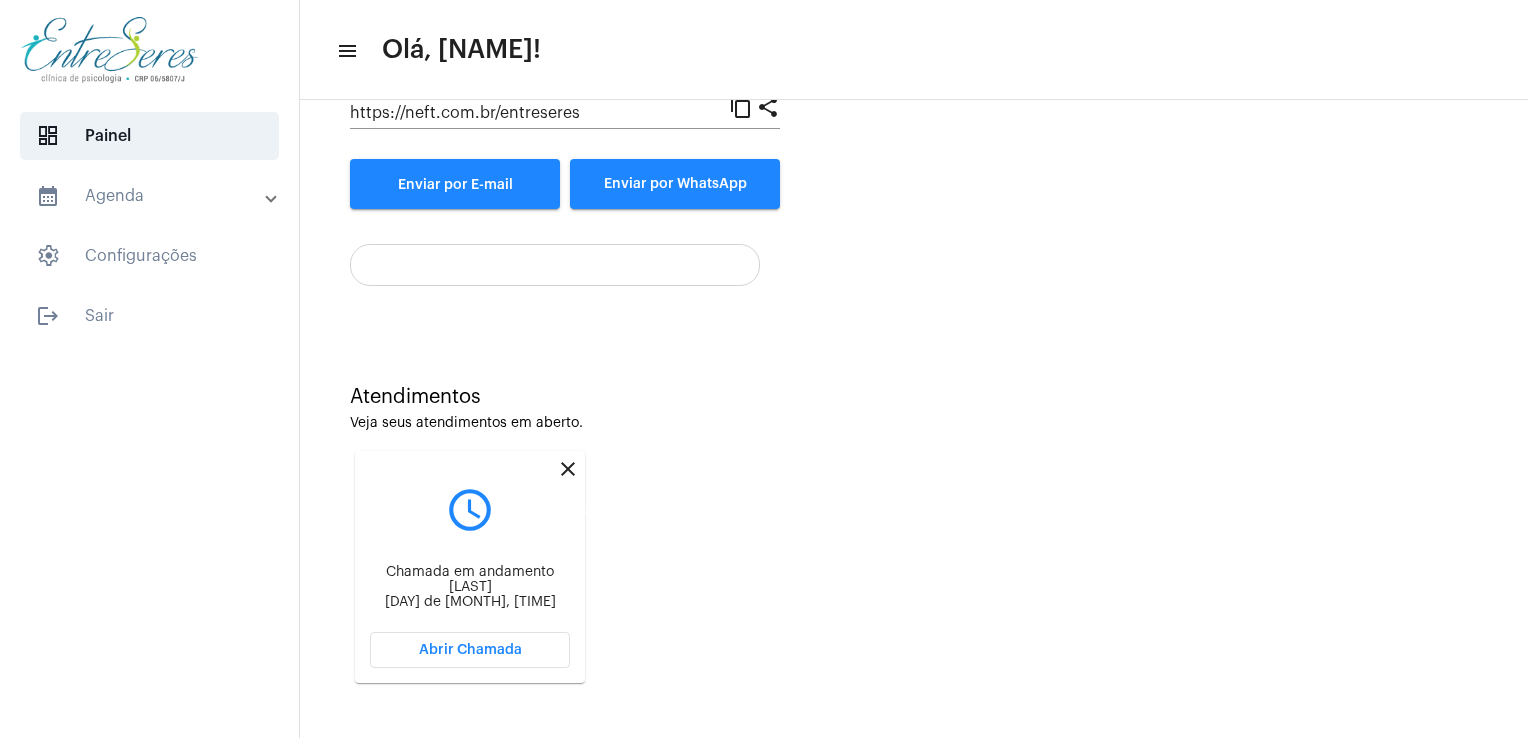 click on "close" at bounding box center (568, 469) 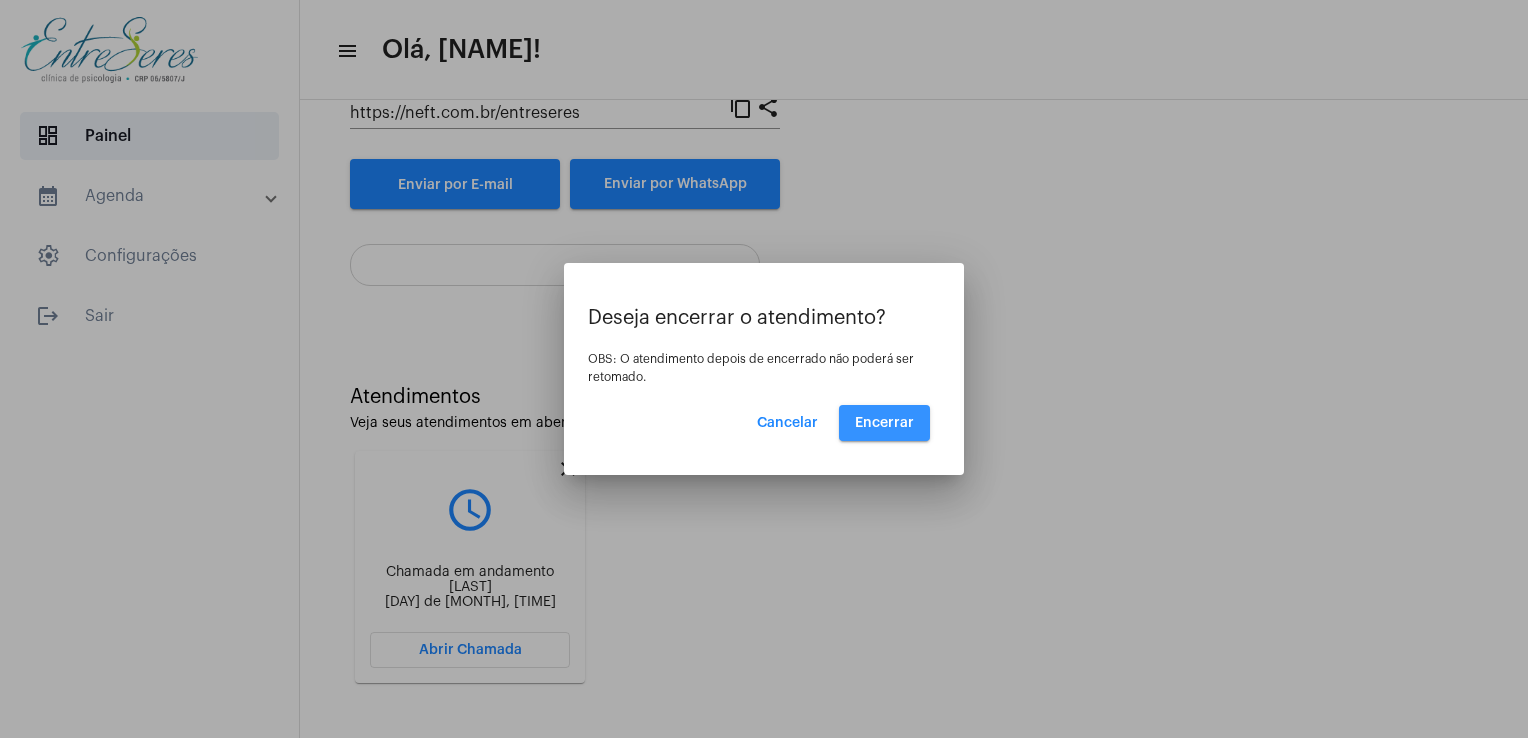 click on "Encerrar" at bounding box center [884, 423] 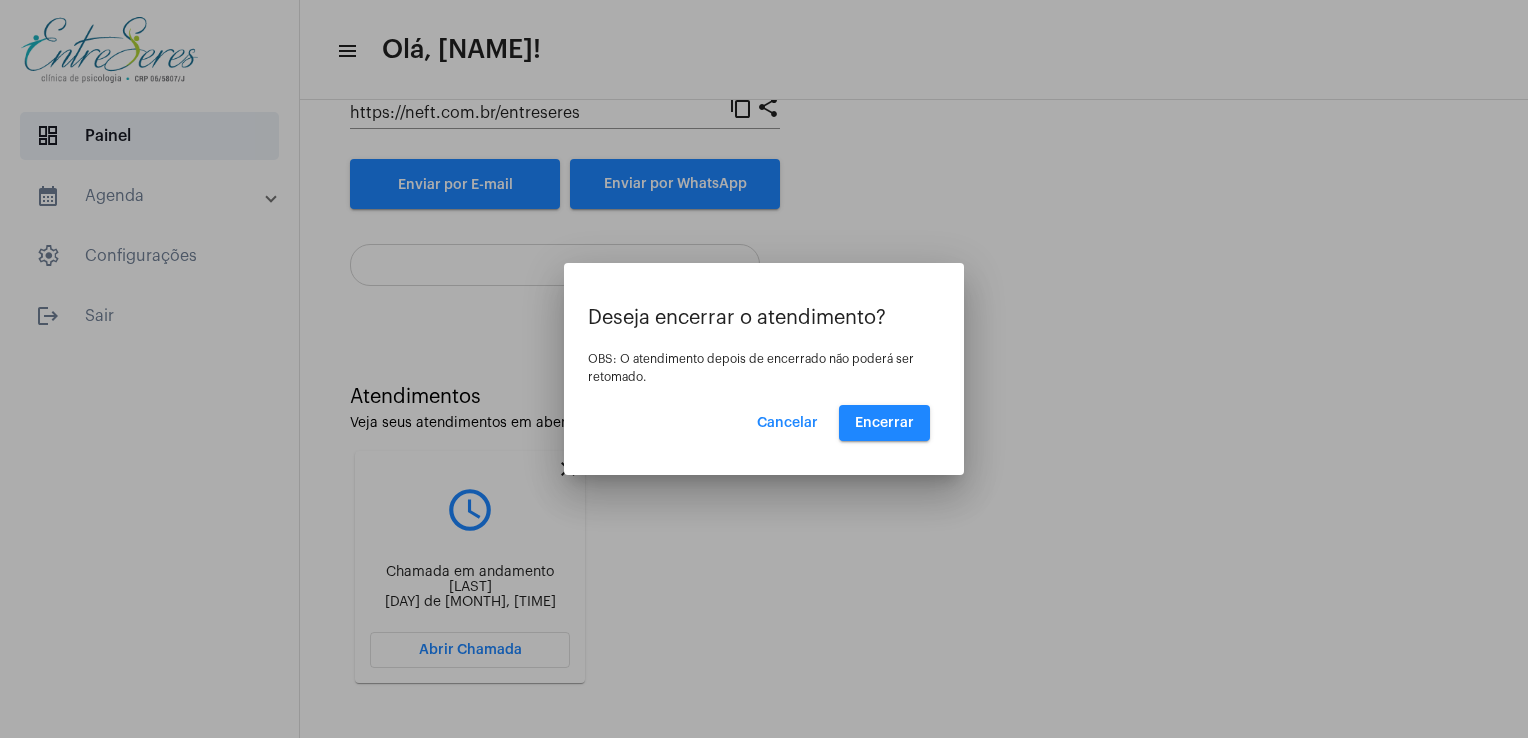 scroll, scrollTop: 8, scrollLeft: 0, axis: vertical 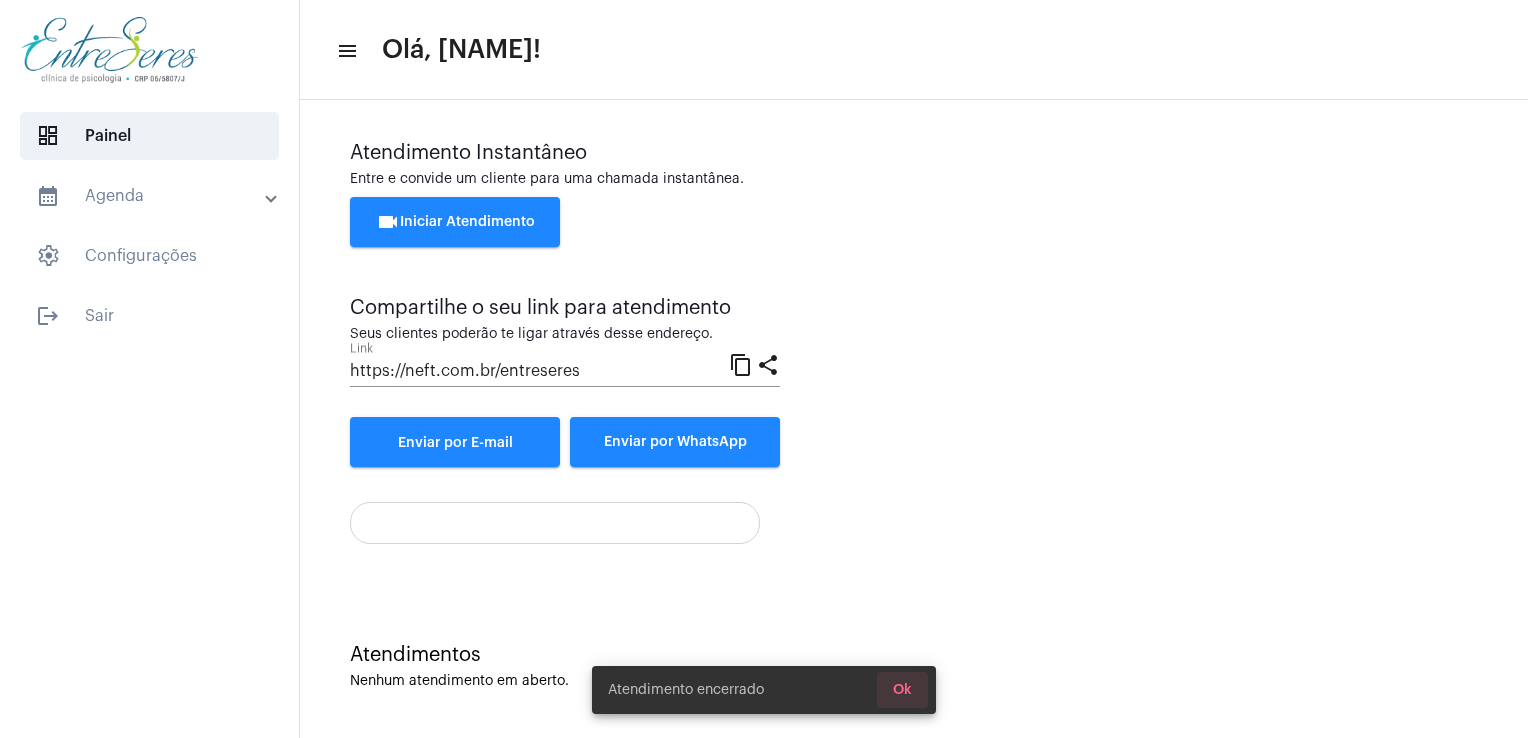 click on "Ok" at bounding box center (902, 690) 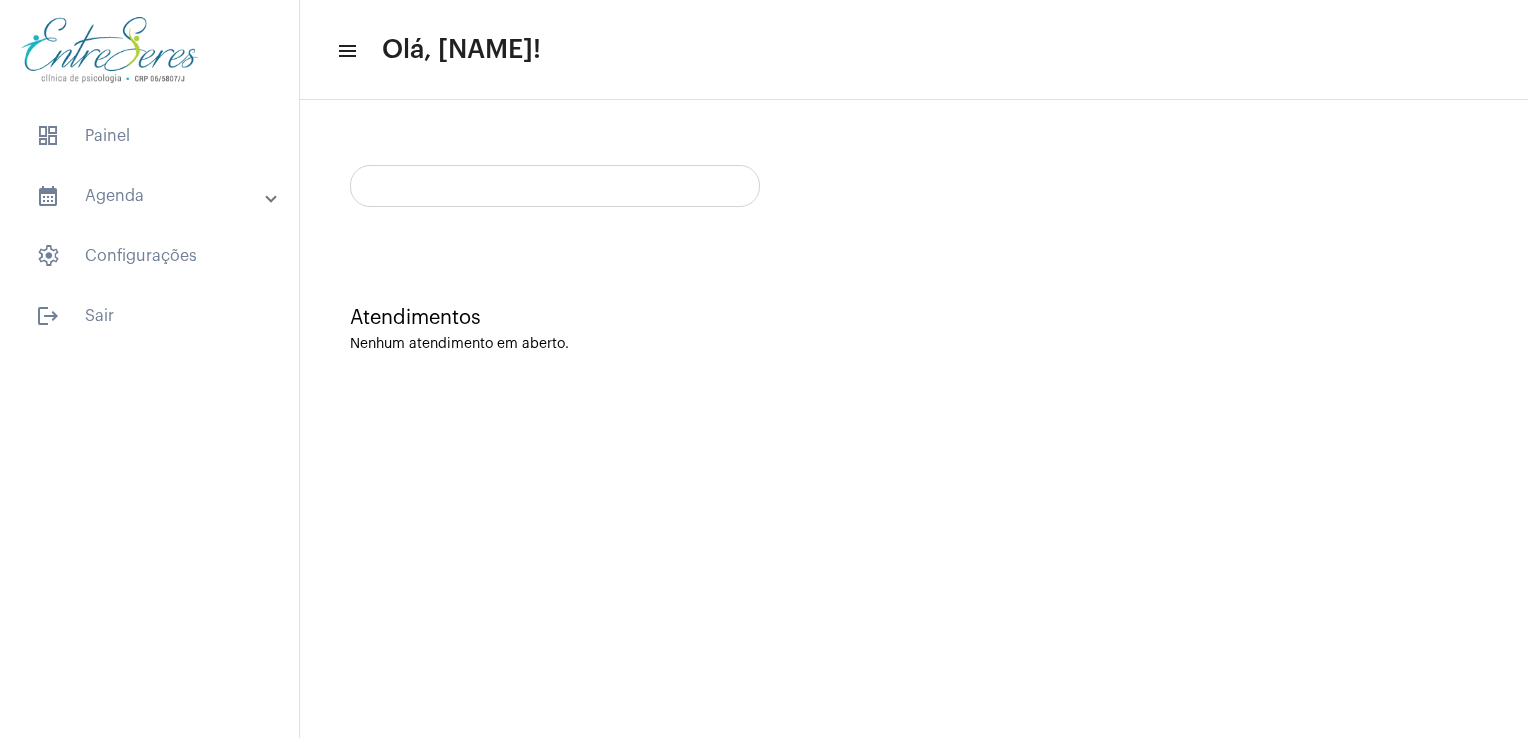 scroll, scrollTop: 0, scrollLeft: 0, axis: both 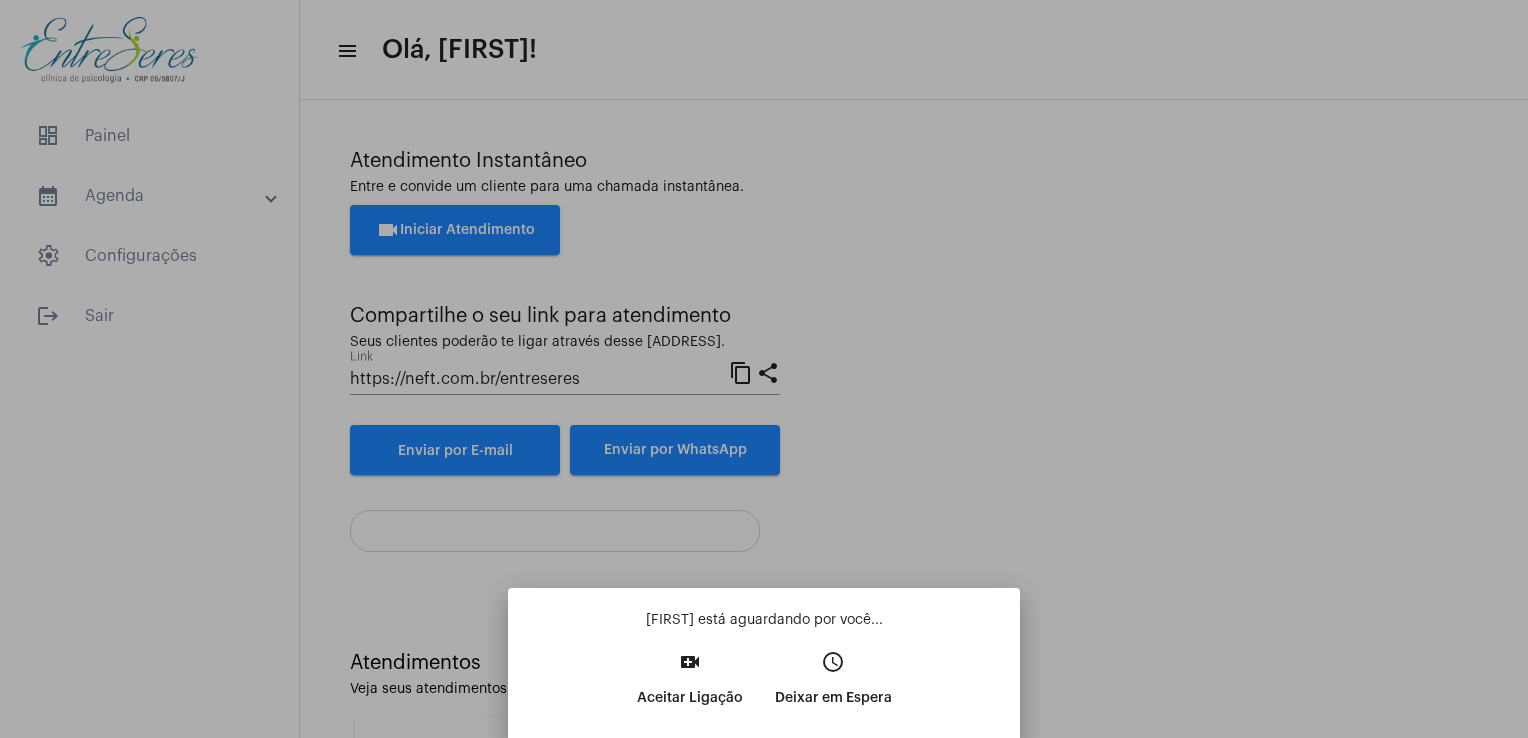 click at bounding box center [764, 369] 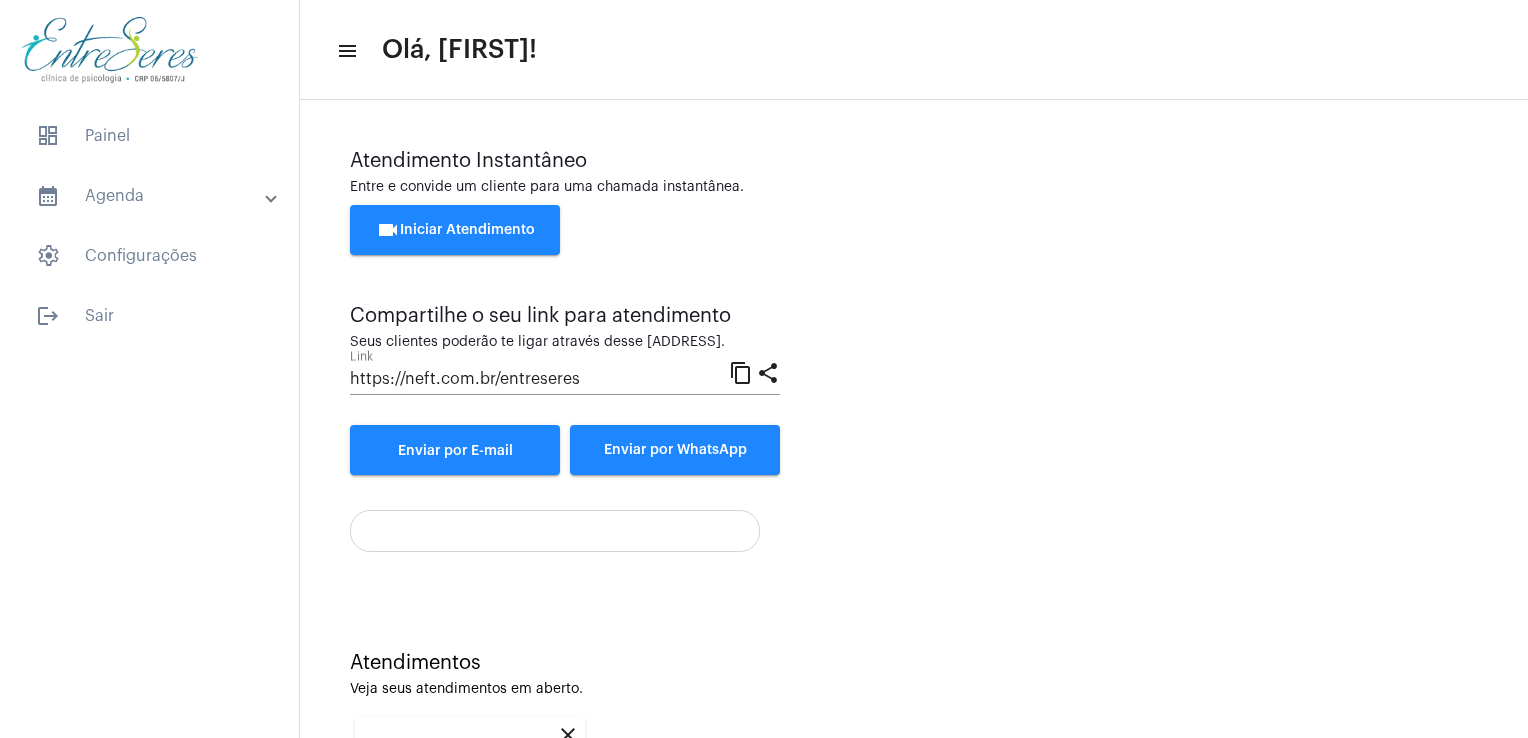 scroll, scrollTop: 266, scrollLeft: 0, axis: vertical 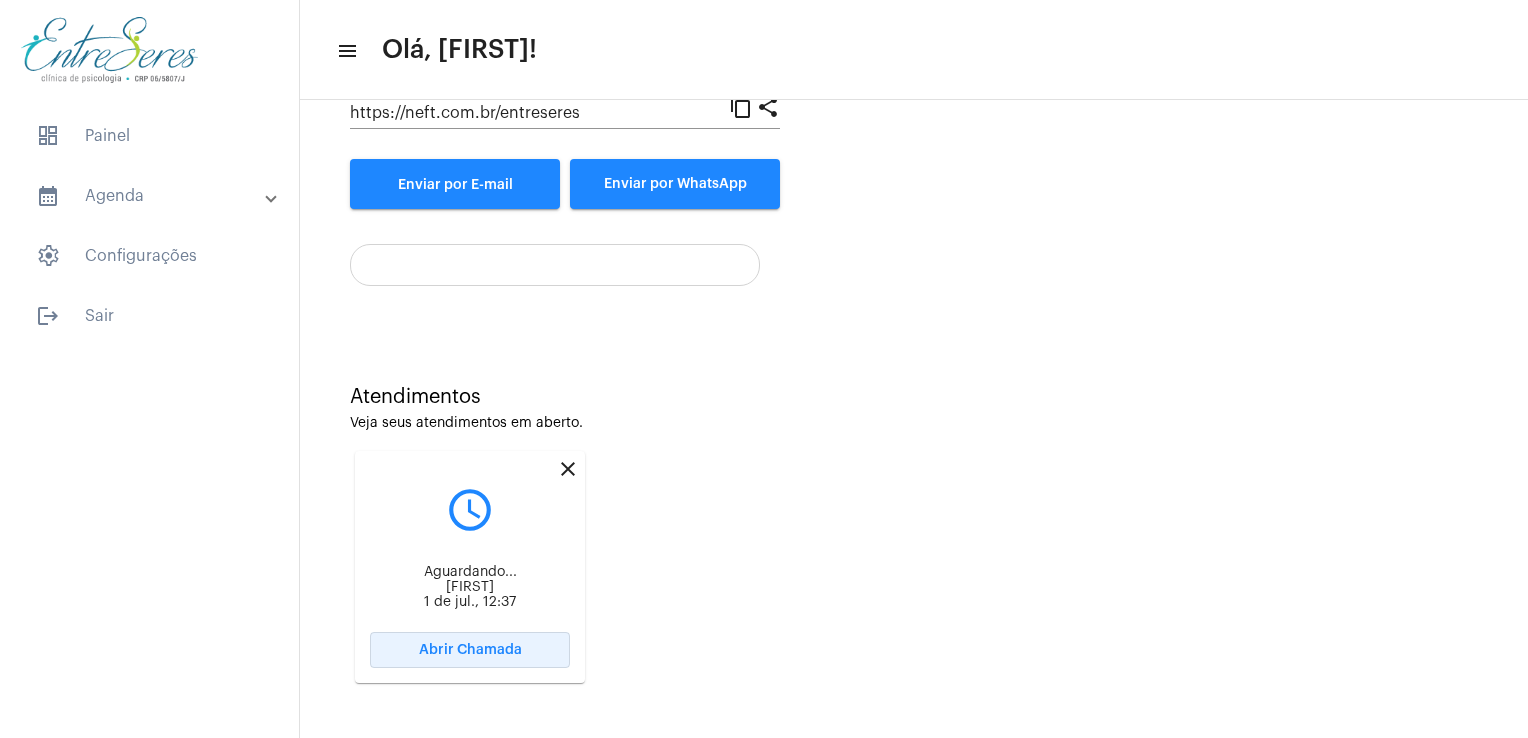 click on "Abrir Chamada" at bounding box center (470, 650) 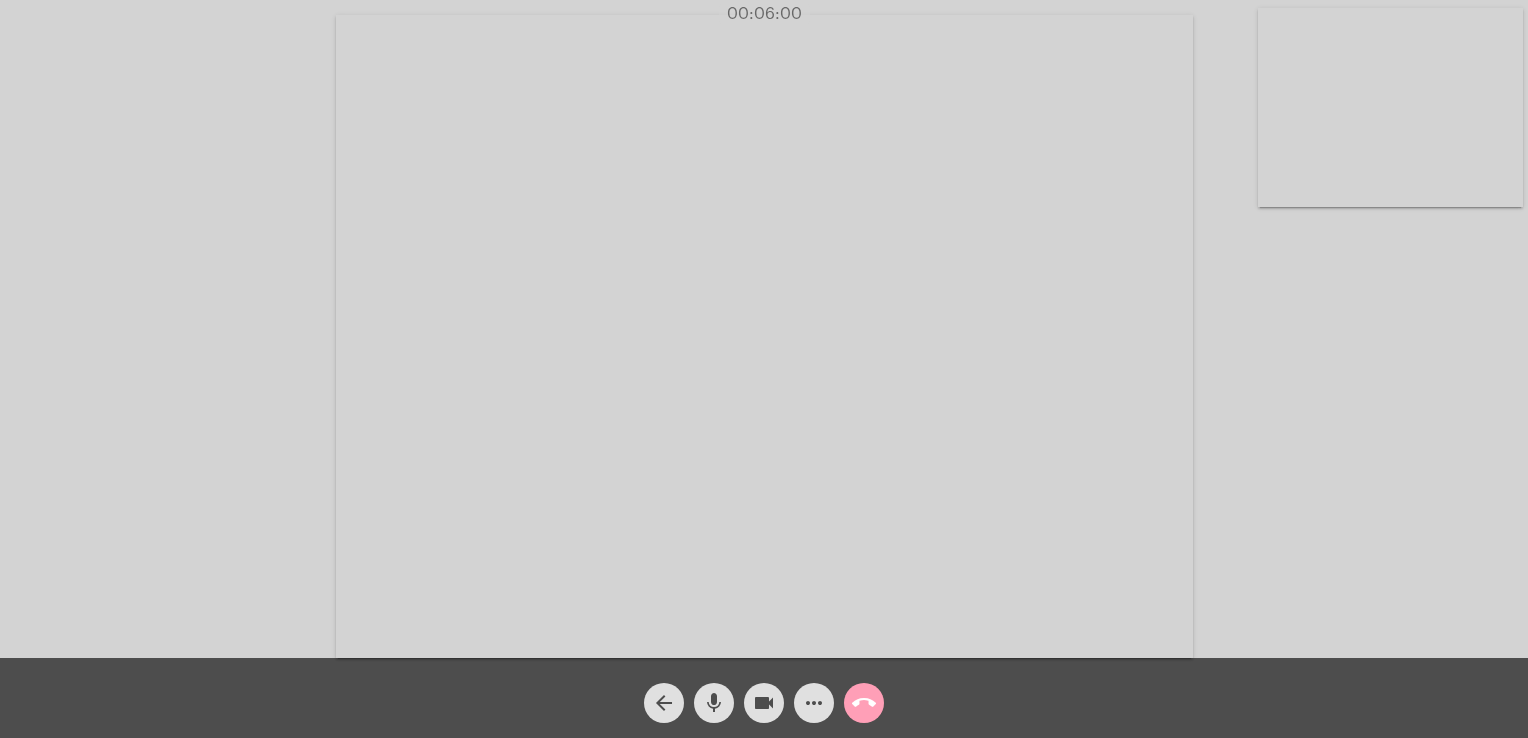 click on "[ACTION]" at bounding box center (864, 703) 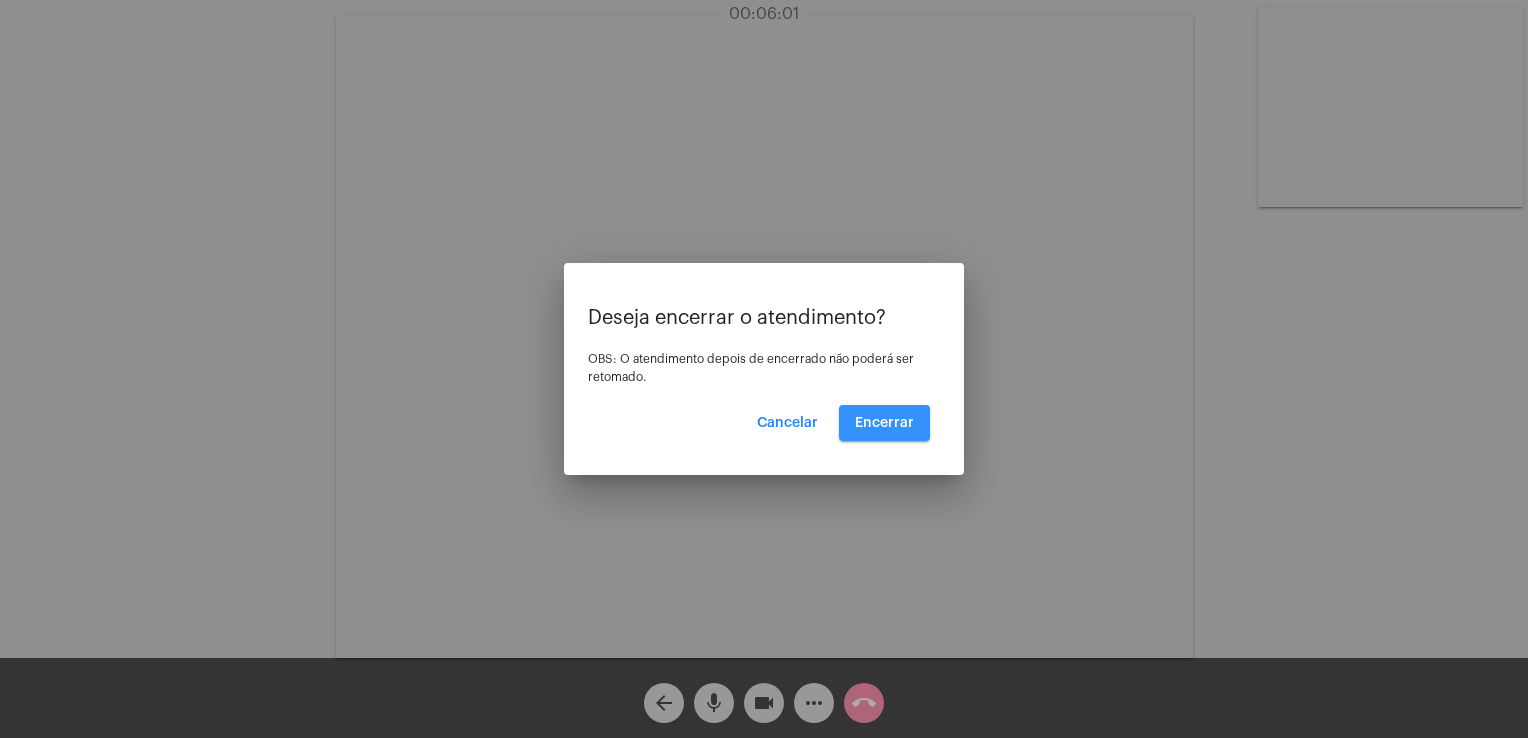 click on "[ACTION]" at bounding box center (884, 423) 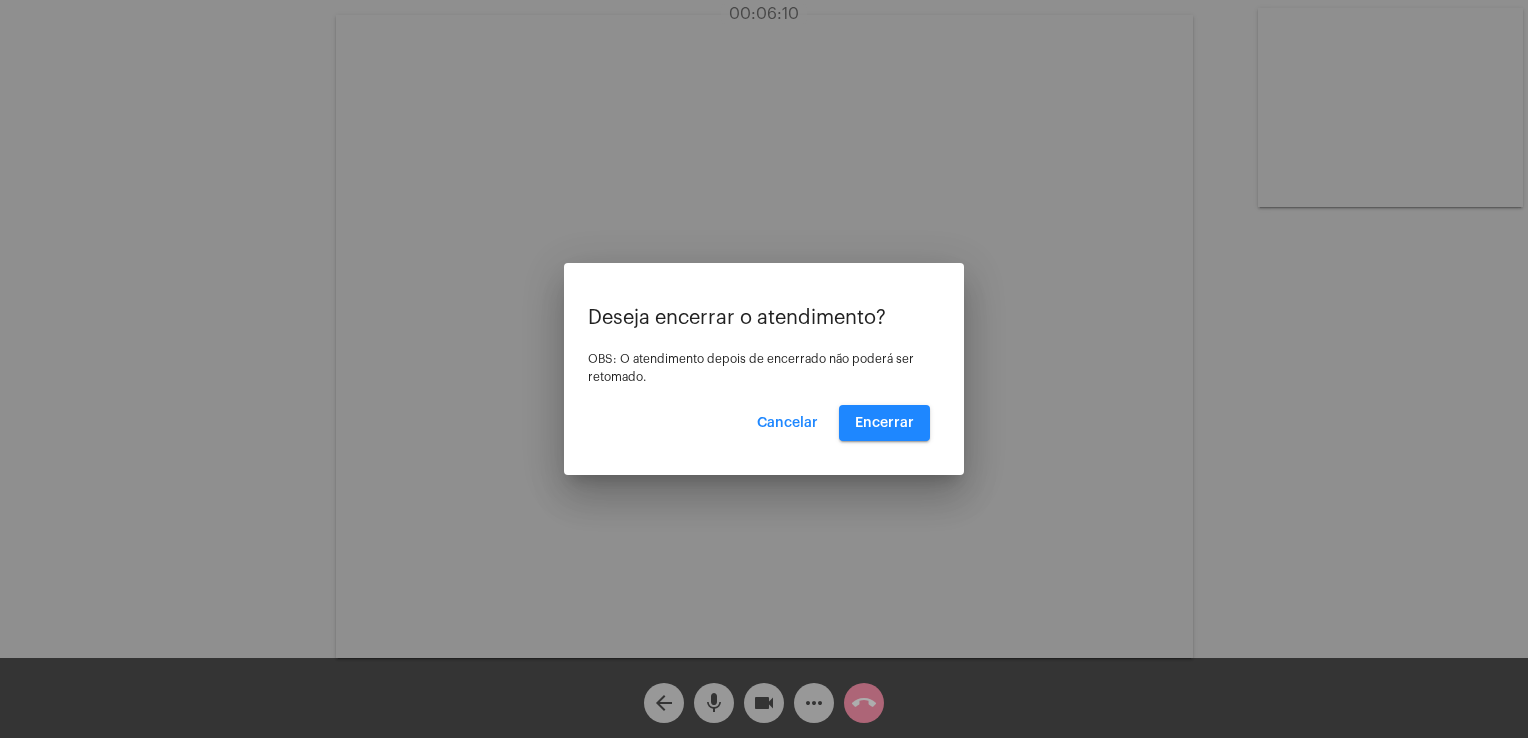 click on "[ACTION]" at bounding box center [884, 423] 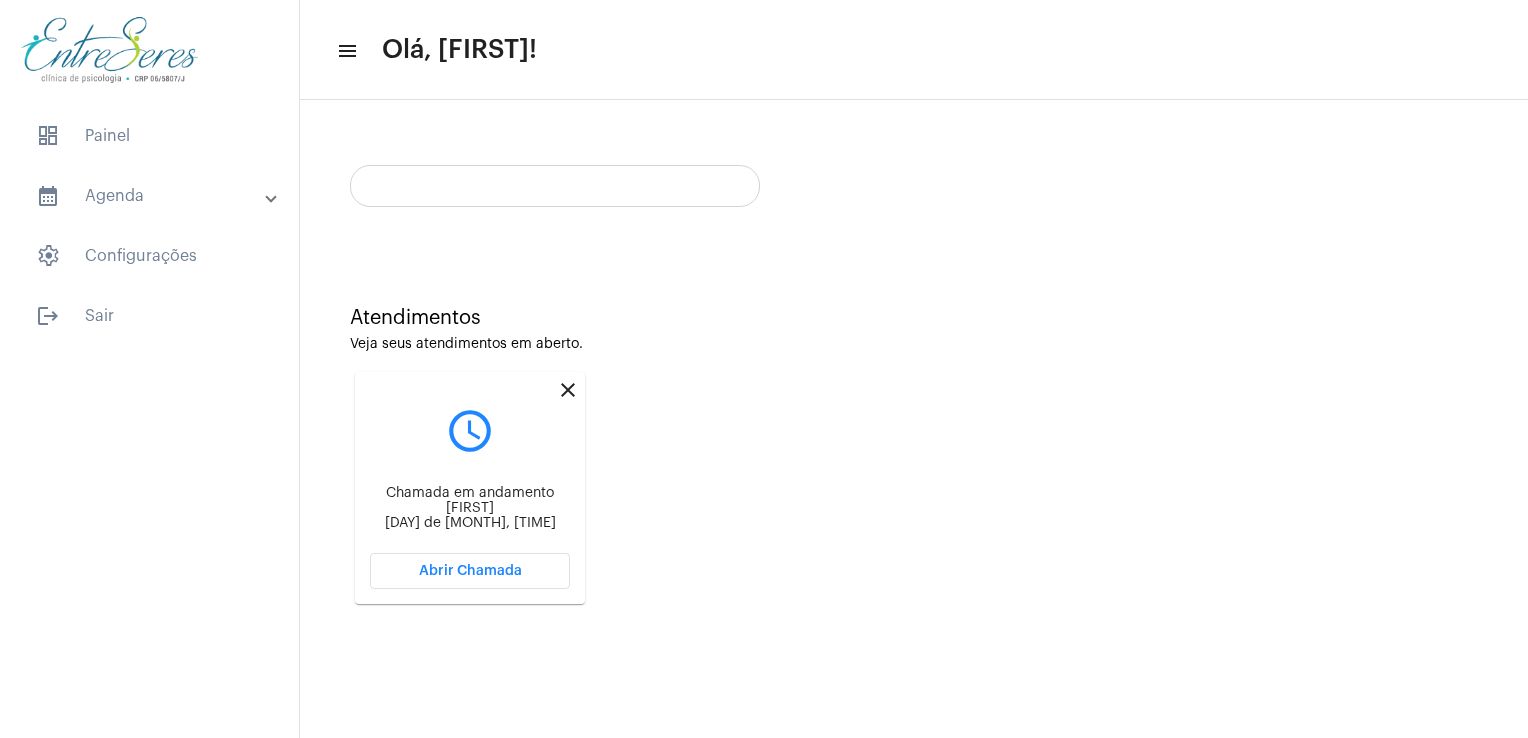 scroll, scrollTop: 0, scrollLeft: 0, axis: both 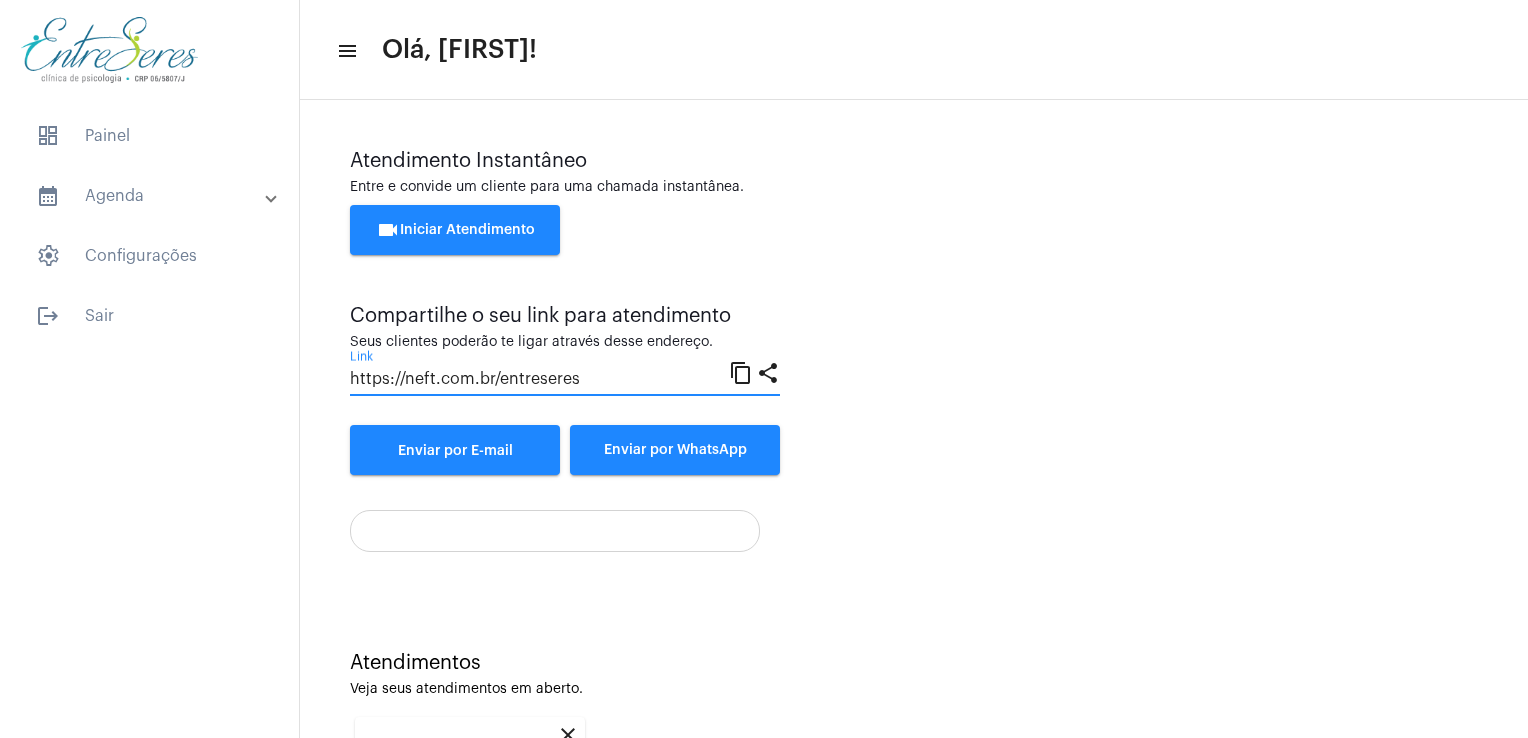click on "Atendimento Instantâneo  Entre e convide um cliente para uma chamada instantânea.  videocam  Iniciar Atendimento  Compartilhe o seu link para atendimento  Seus clientes poderão te ligar através desse endereço.  https://neft.com.br/entreseres Link content_copy share Enviar por E-mail  Enviar por WhatsApp" at bounding box center (914, 312) 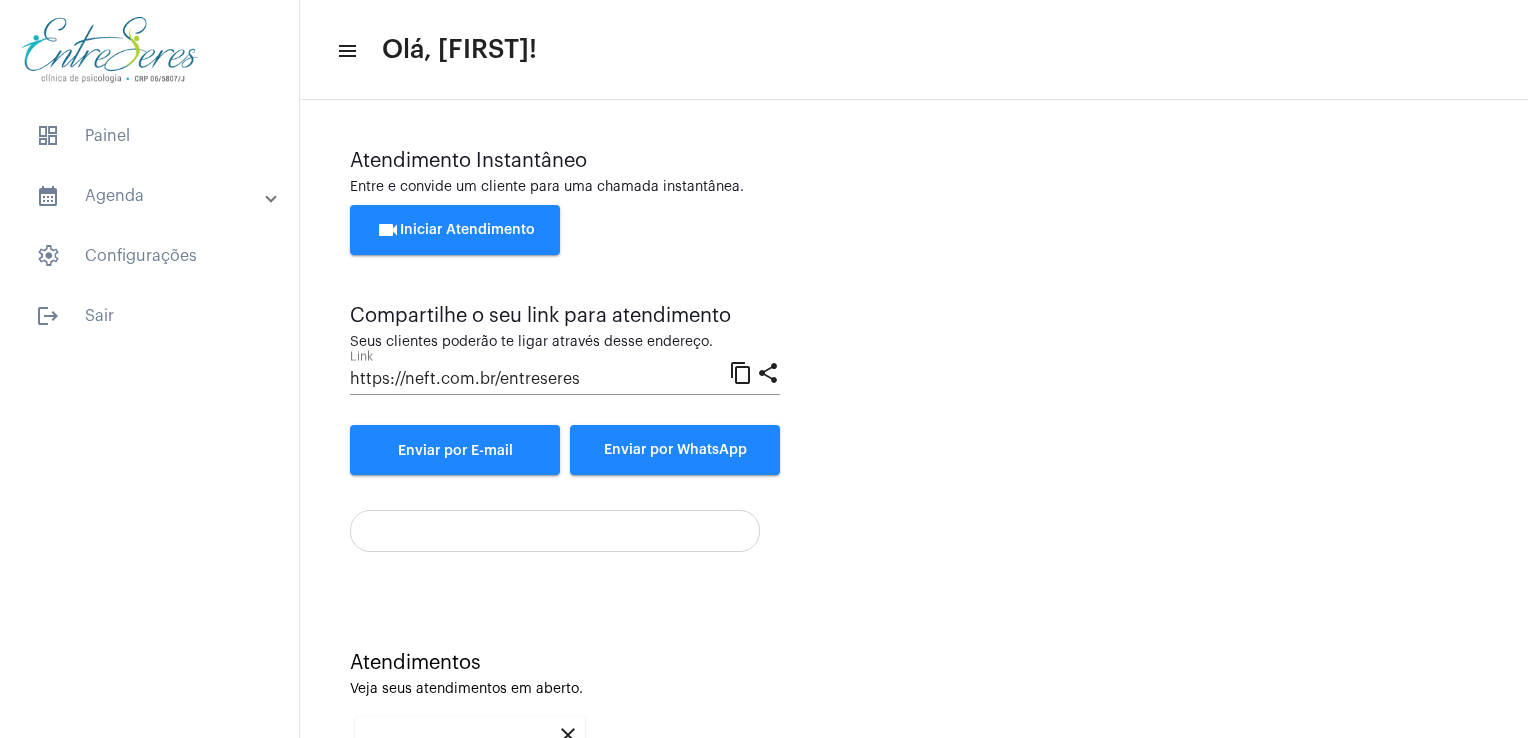click on "Atendimento Instantâneo  Entre e convide um cliente para uma chamada instantânea.  videocam  Iniciar Atendimento  Compartilhe o seu link para atendimento  Seus clientes poderão te ligar através desse endereço.  https://neft.com.br/entreseres Link content_copy share Enviar por E-mail  Enviar por WhatsApp" at bounding box center [914, 312] 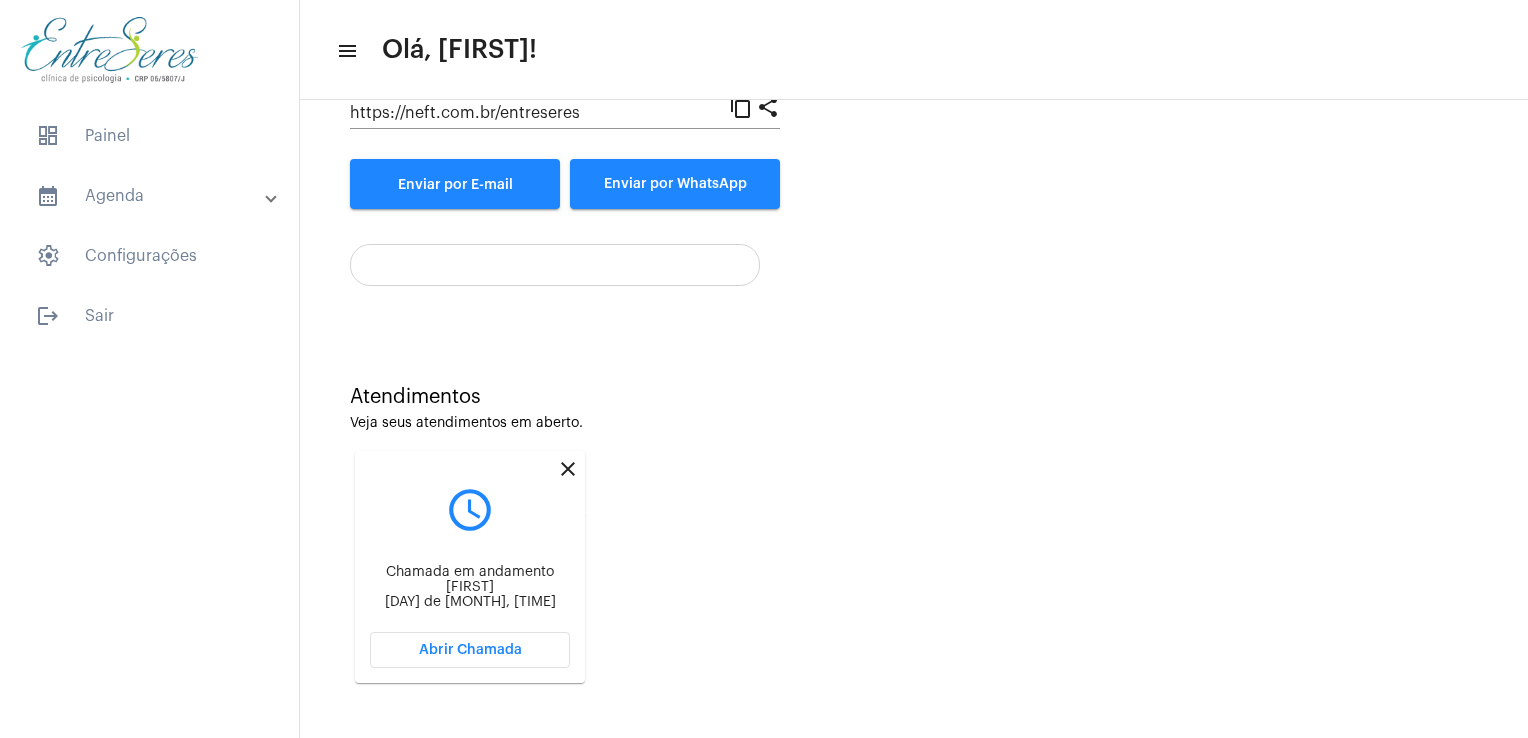click on "close" at bounding box center [568, 469] 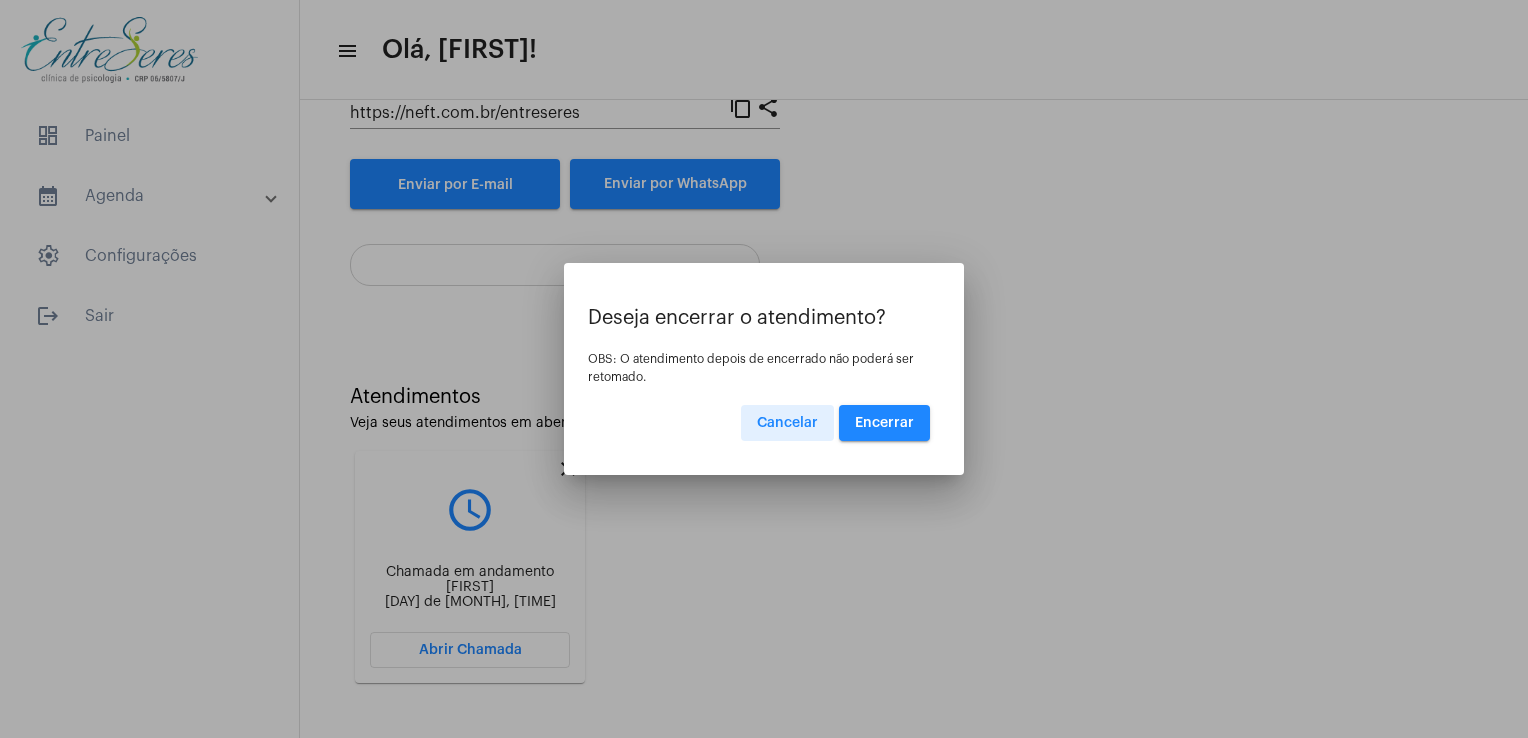 click on "[ACTION]" at bounding box center (884, 423) 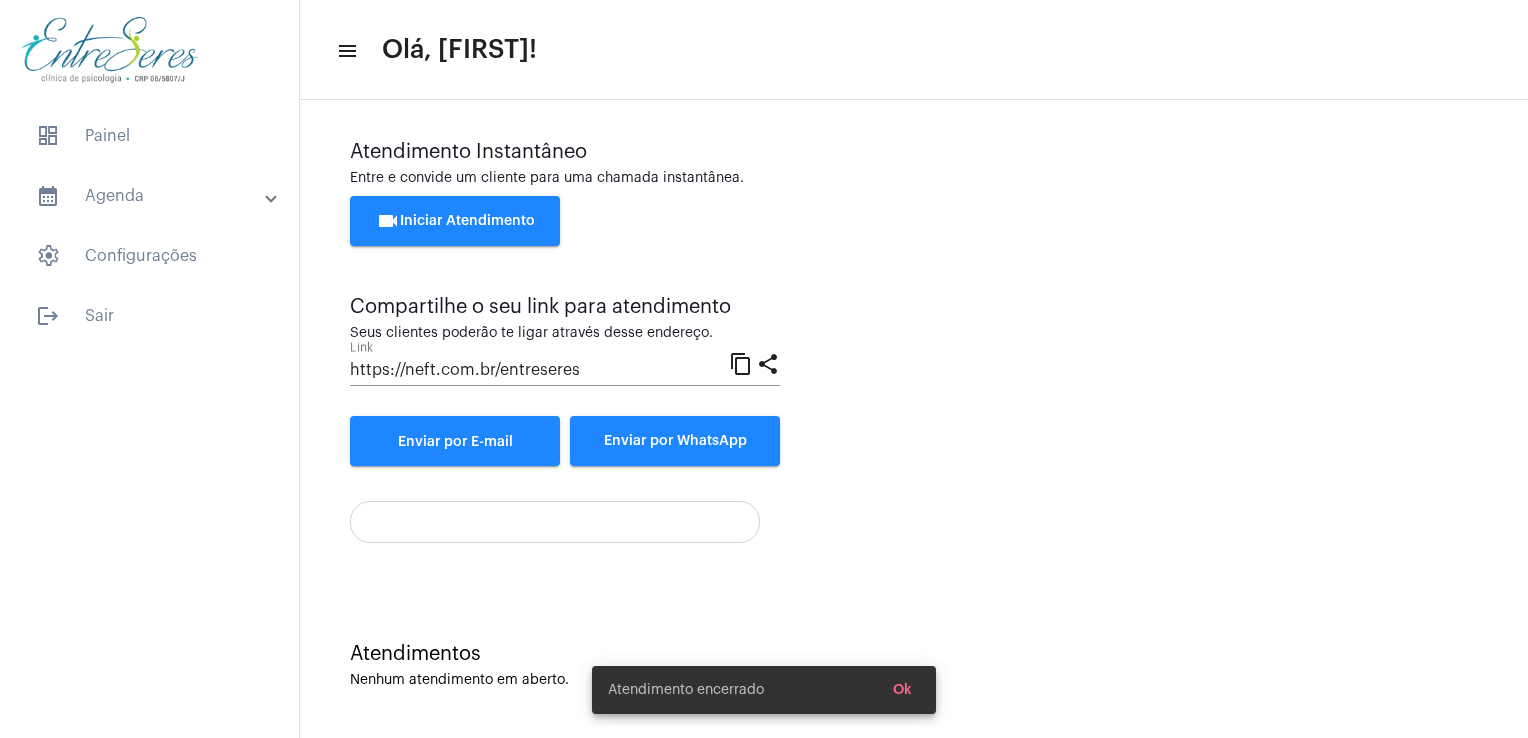 scroll, scrollTop: 8, scrollLeft: 0, axis: vertical 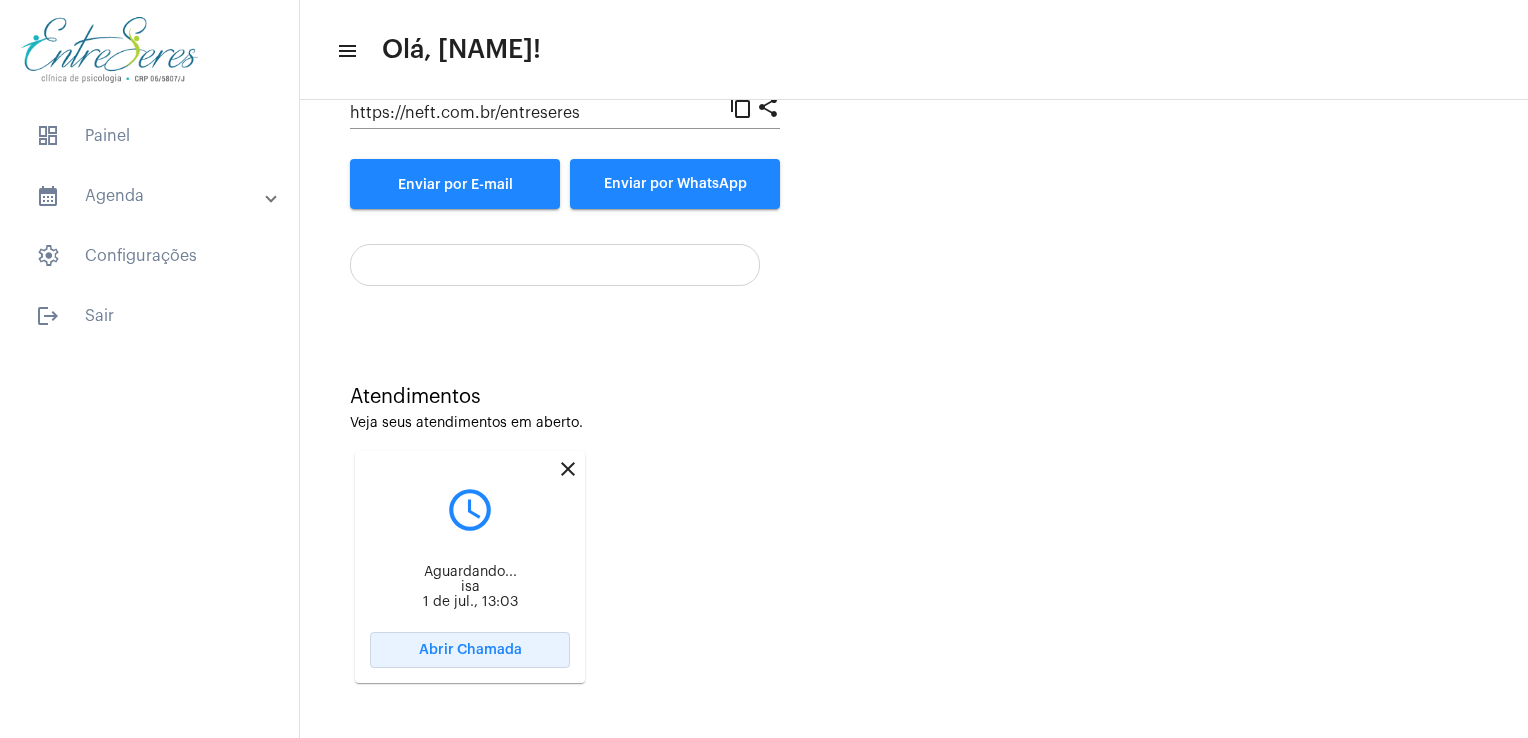 click on "Abrir Chamada" at bounding box center (470, 650) 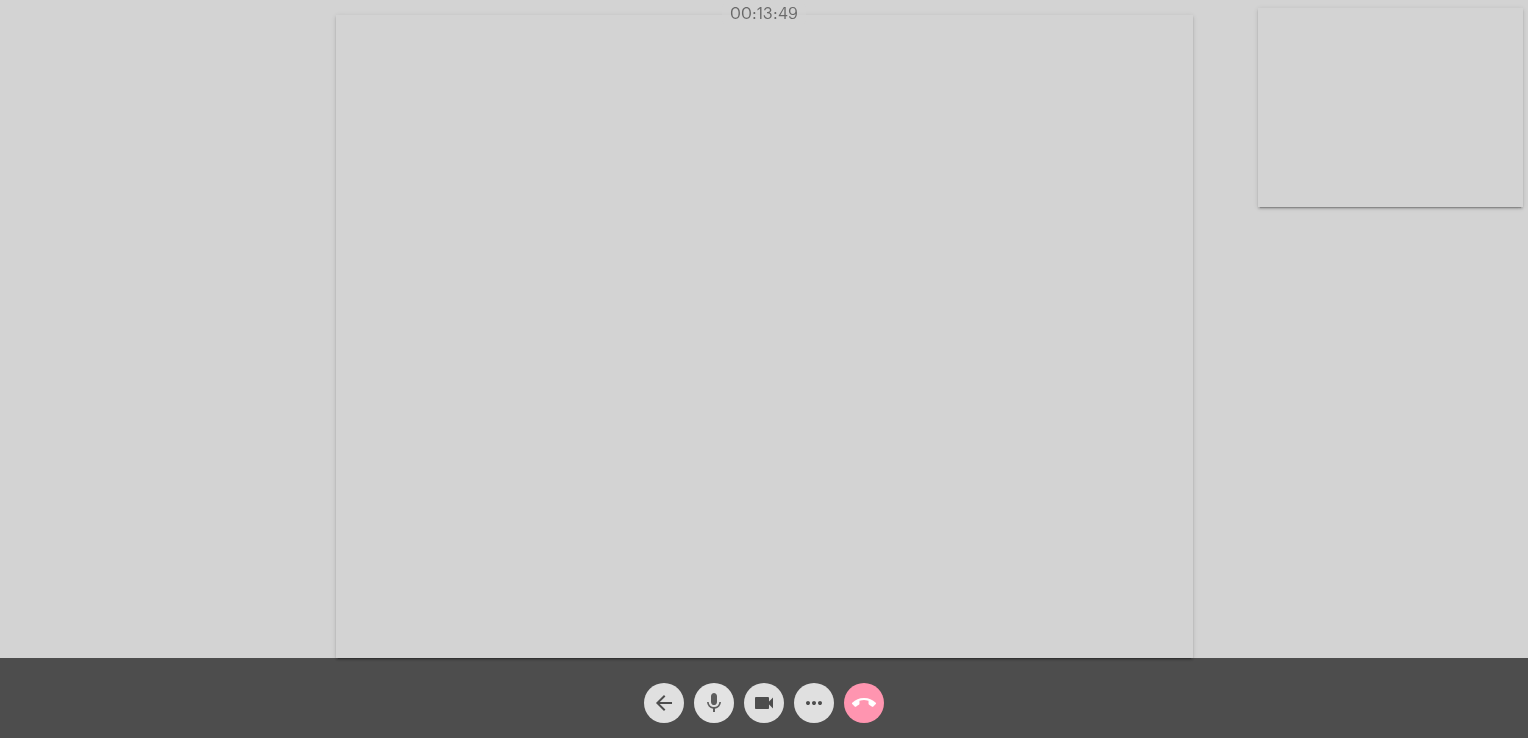 click on "mic" at bounding box center (714, 703) 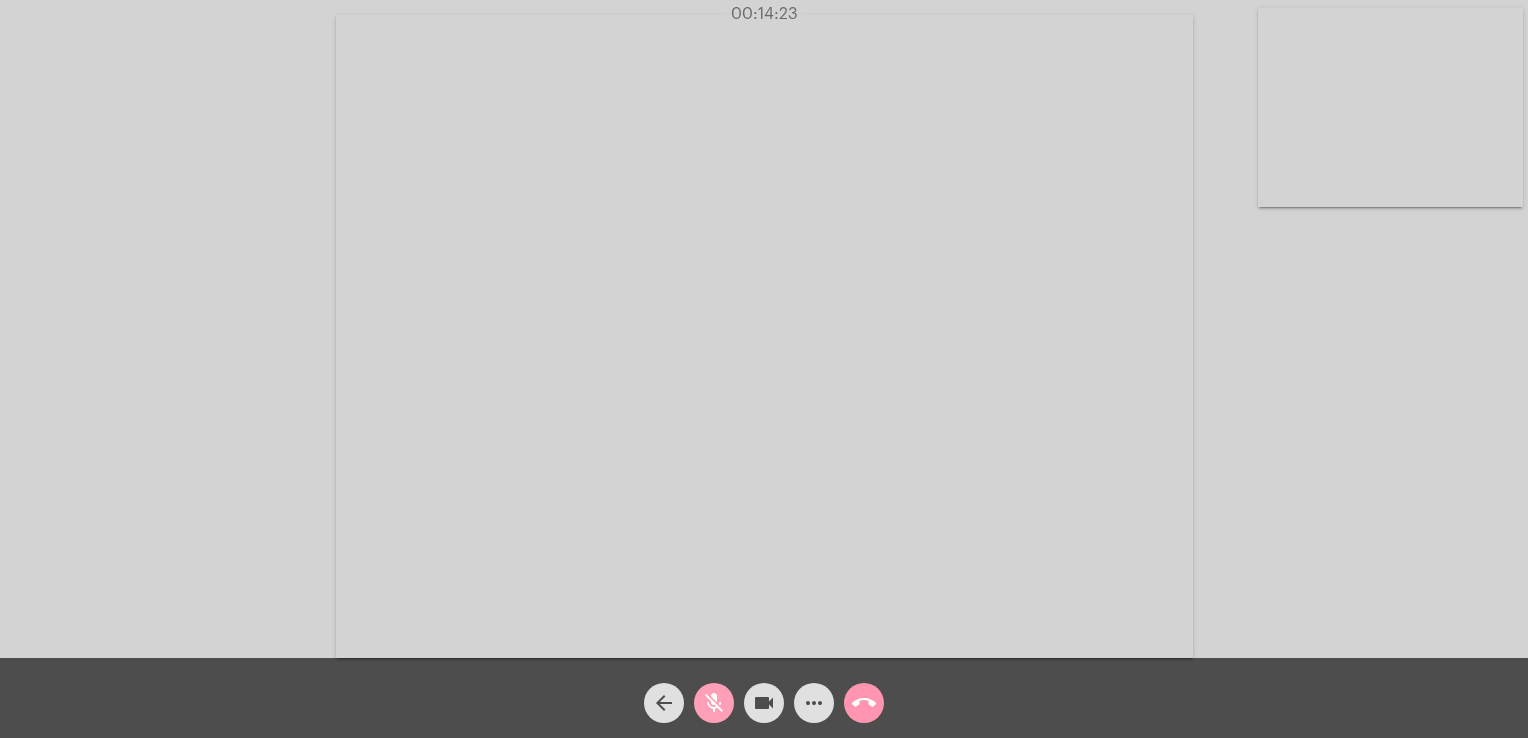 click on "mic_off" at bounding box center (714, 703) 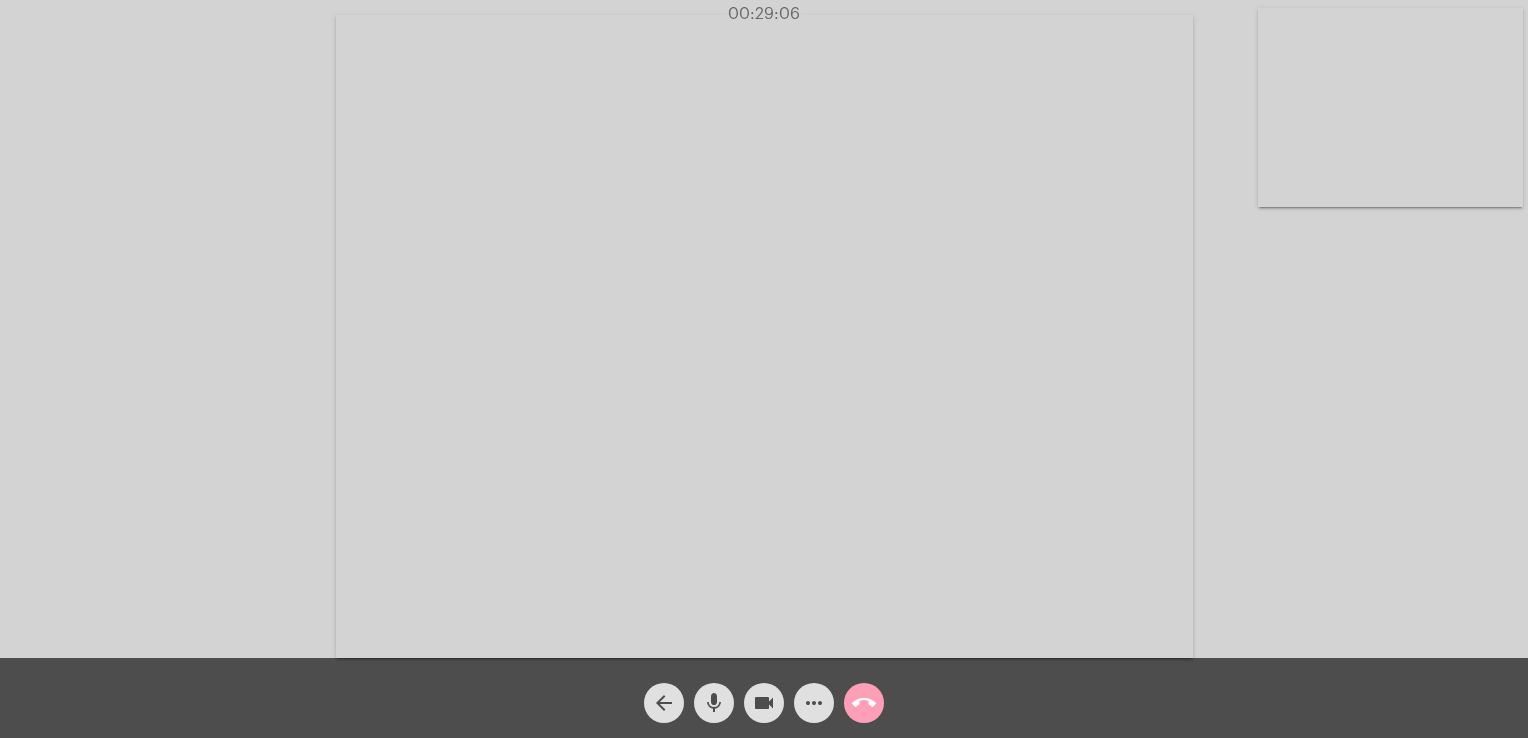 click on "[ACTION]" at bounding box center (864, 703) 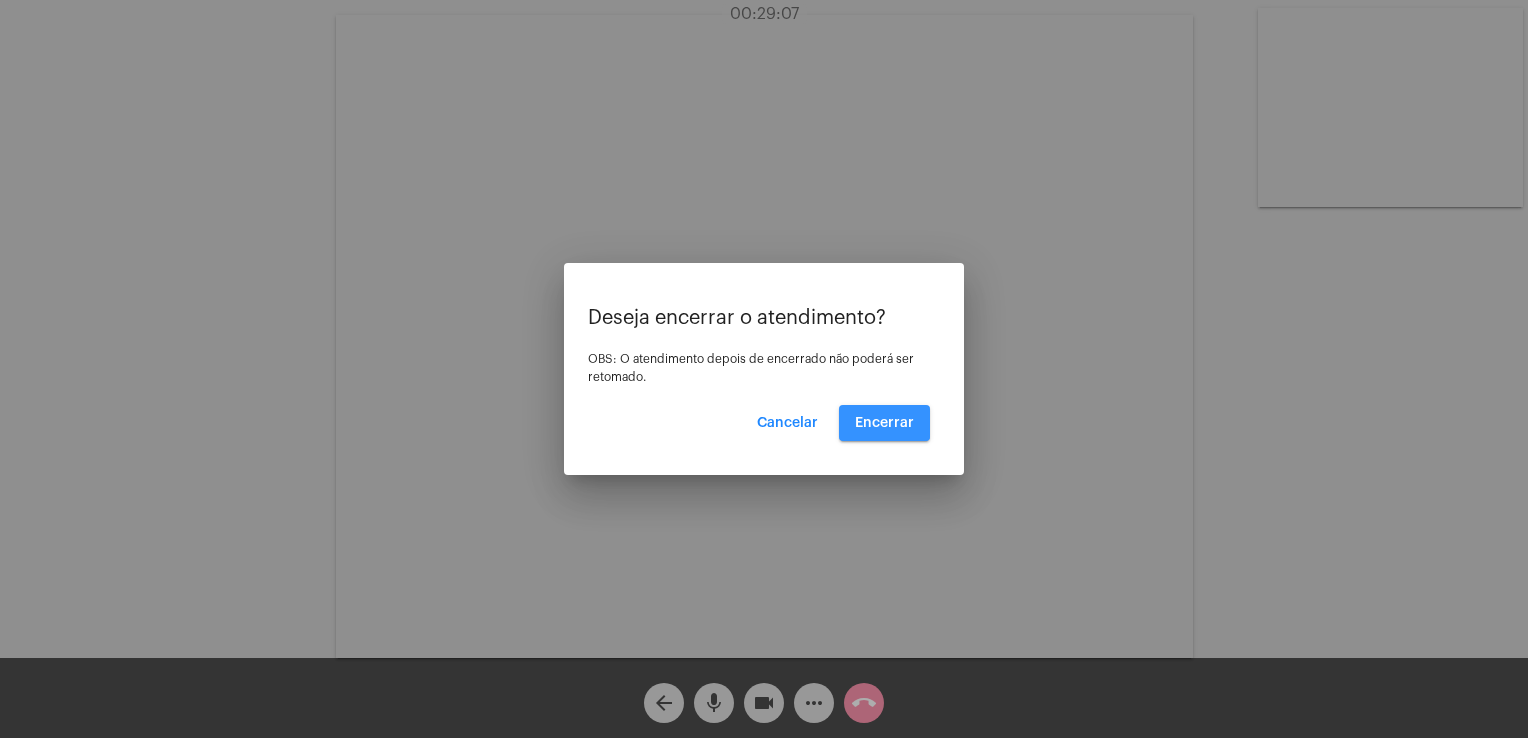 click on "[ACTION]" at bounding box center [884, 423] 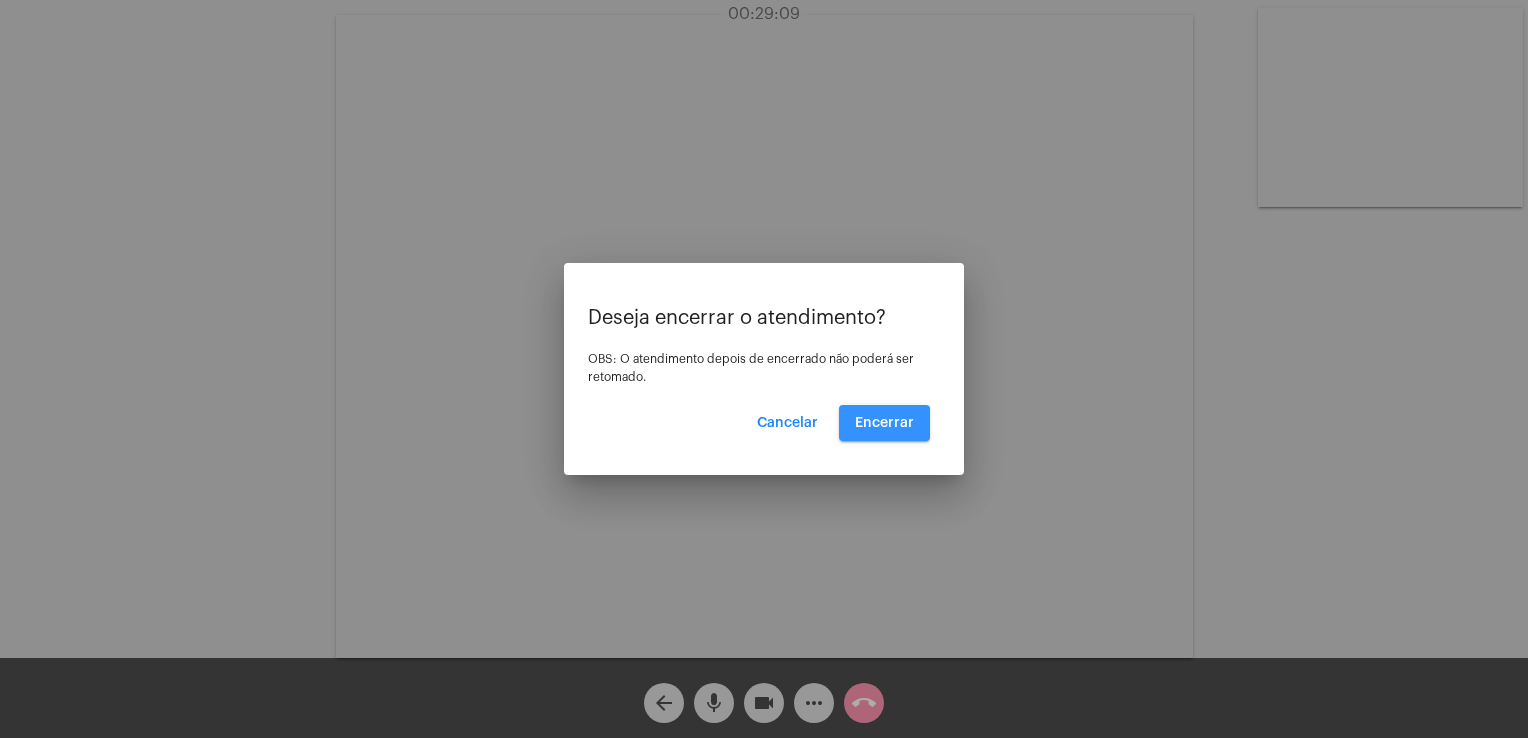 click on "[ACTION]" at bounding box center [884, 423] 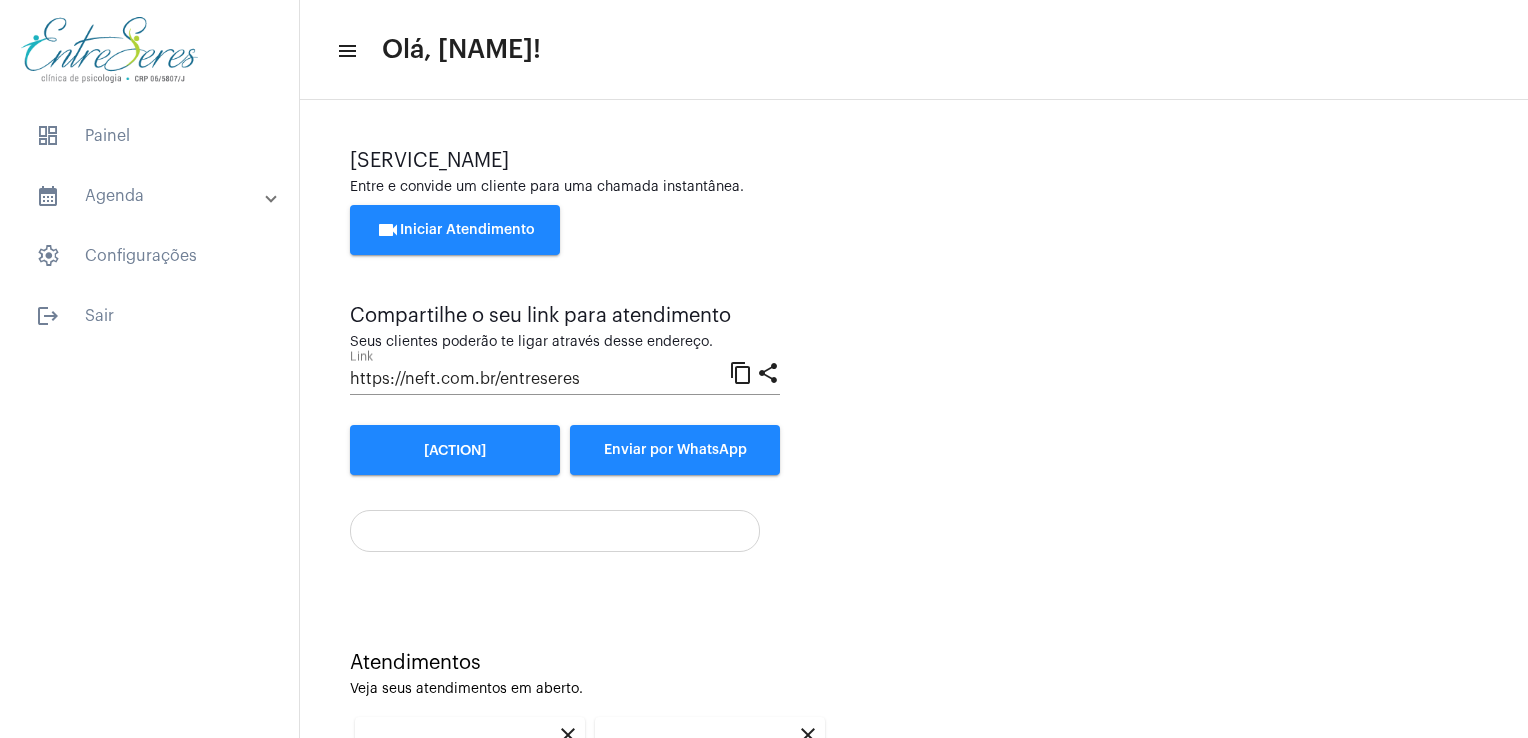 scroll, scrollTop: 0, scrollLeft: 0, axis: both 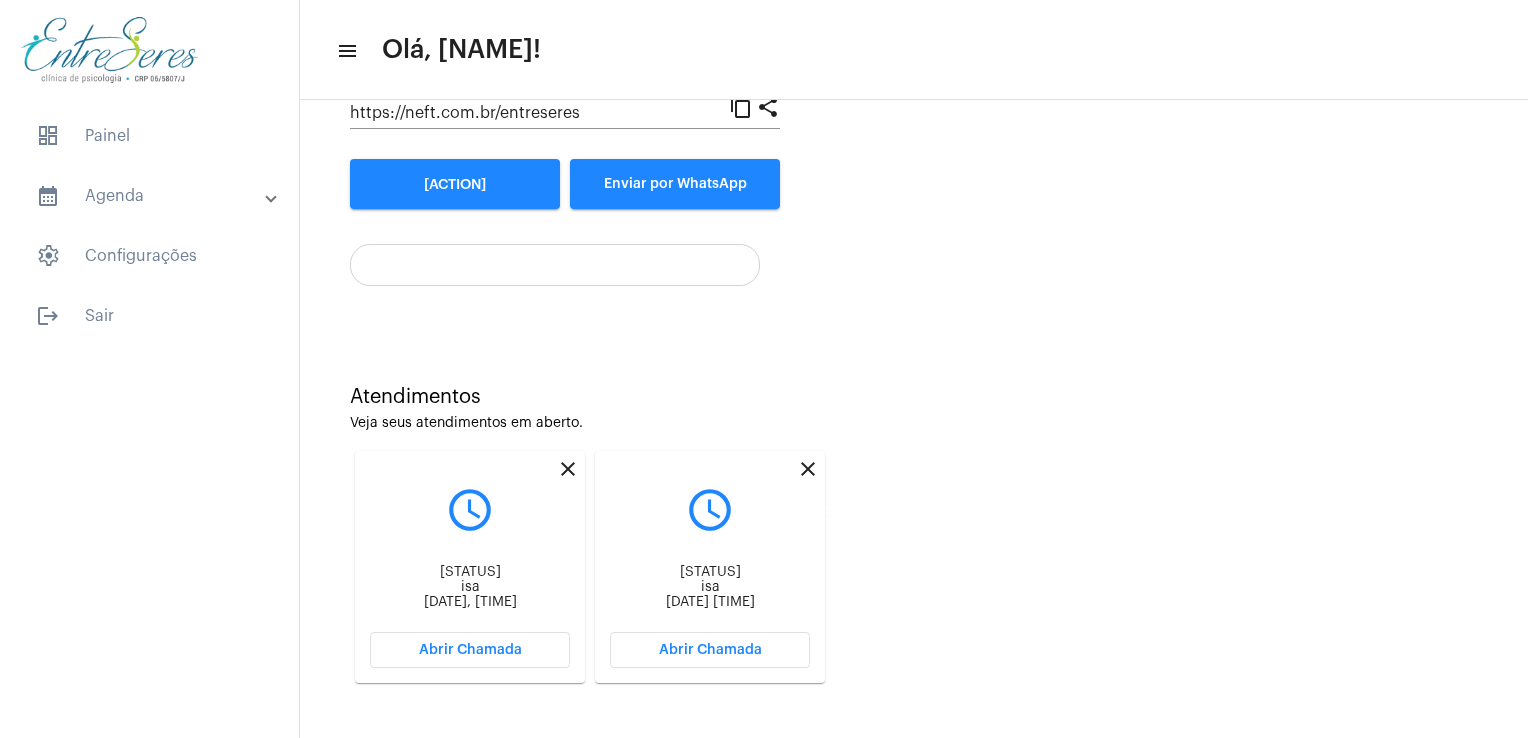 click on "close" at bounding box center [568, 469] 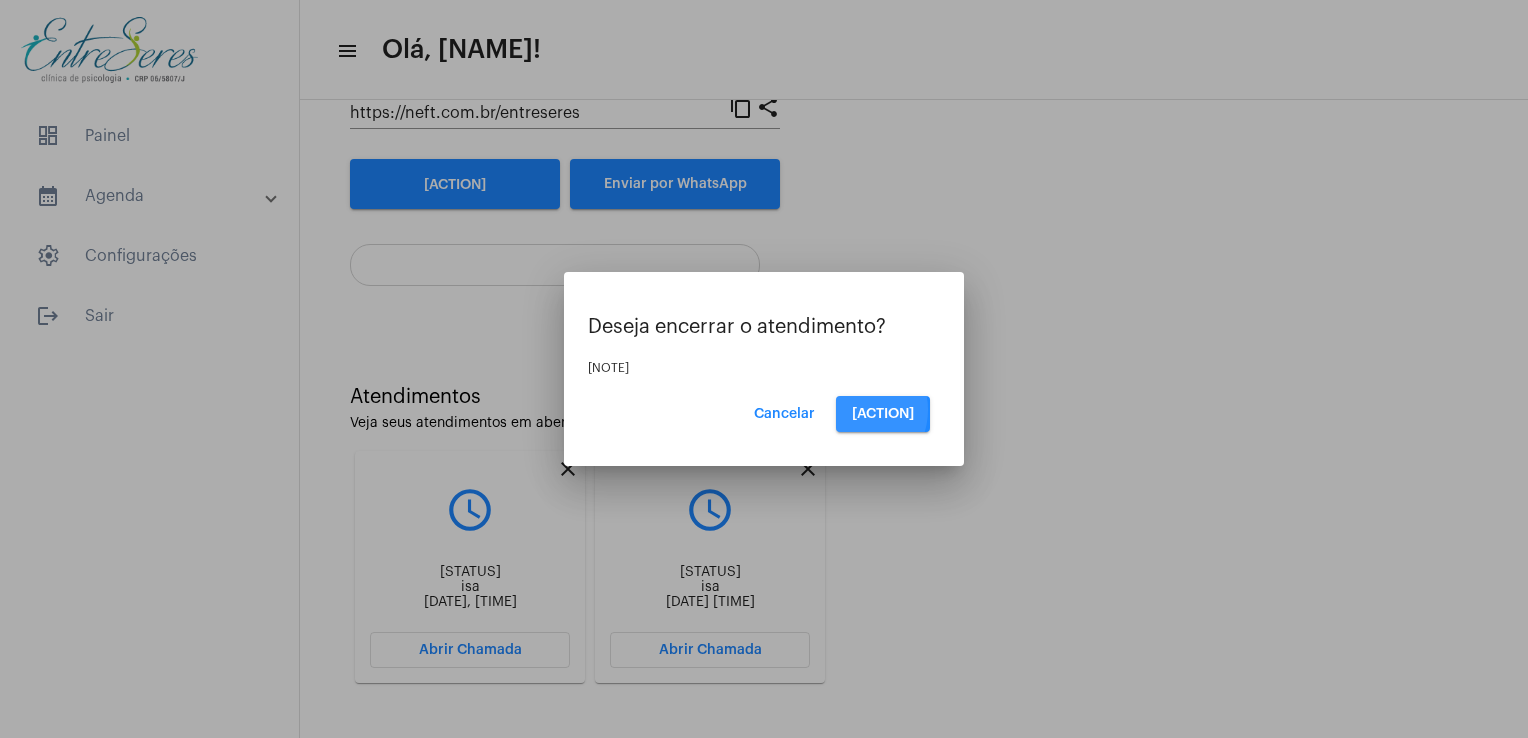 click on "[ACTION]" at bounding box center [883, 414] 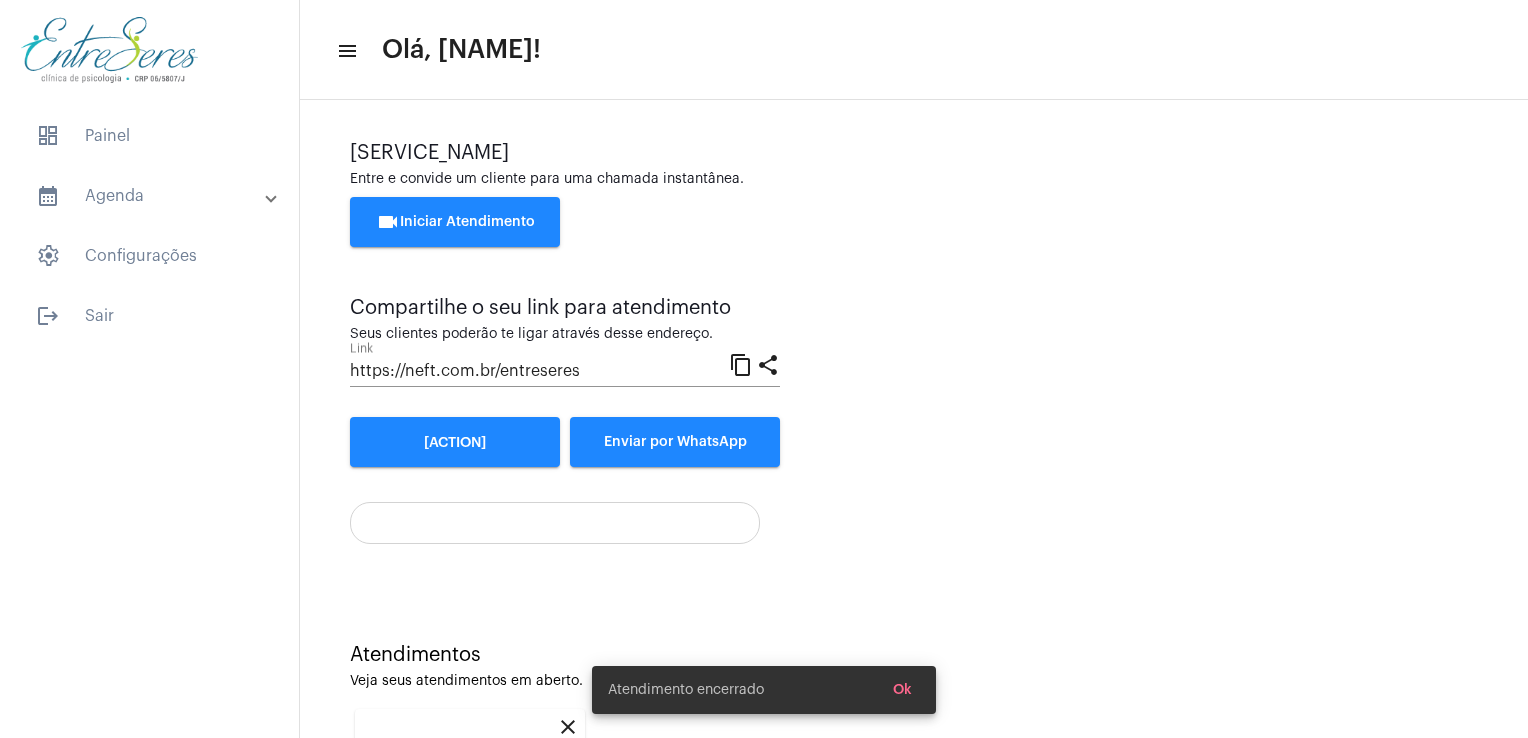 scroll, scrollTop: 266, scrollLeft: 0, axis: vertical 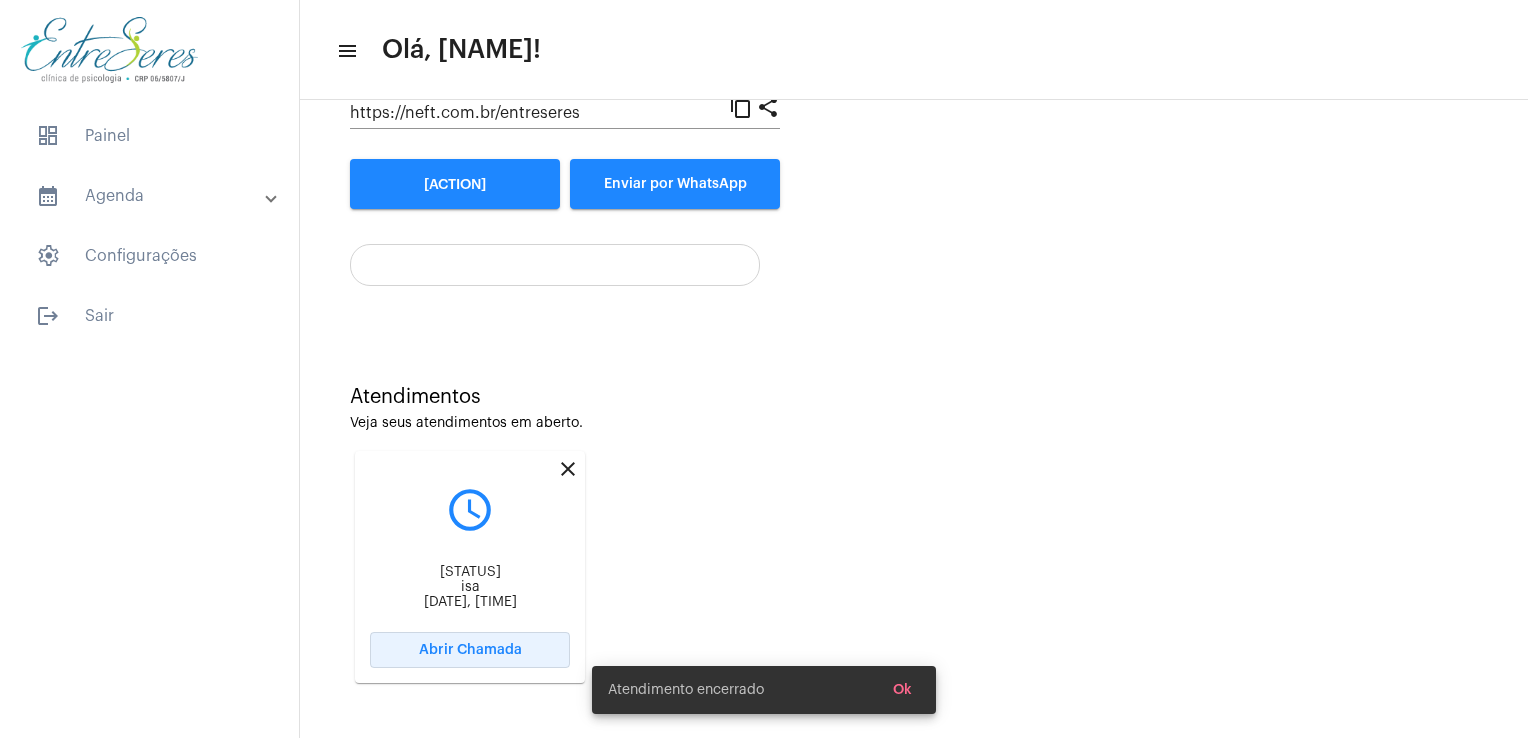 click on "Abrir Chamada" at bounding box center [470, 650] 